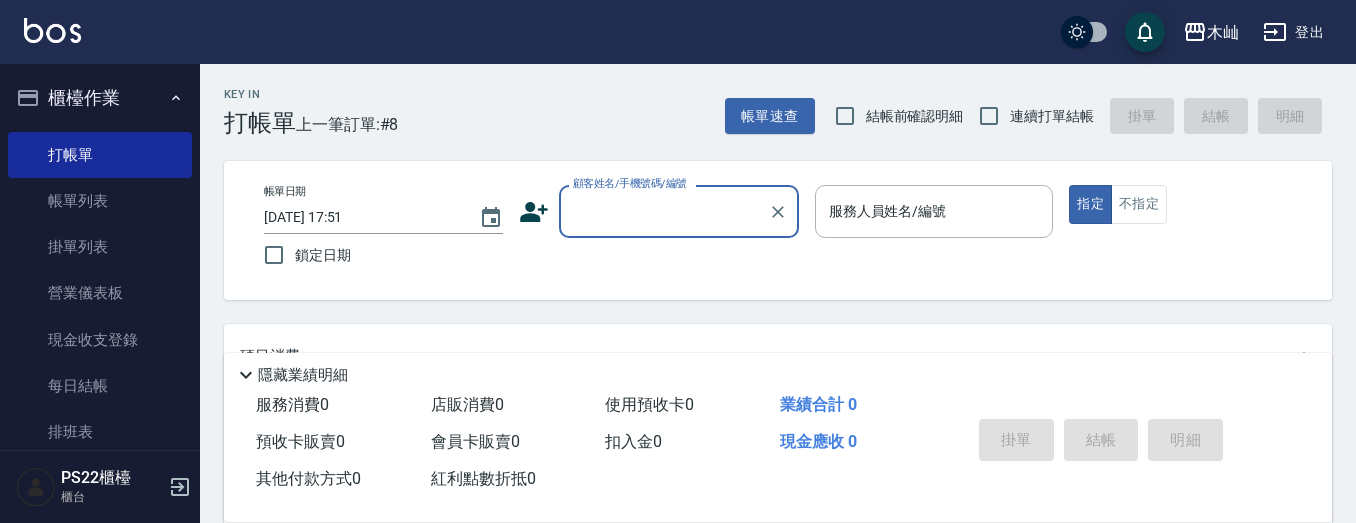 scroll, scrollTop: 0, scrollLeft: 0, axis: both 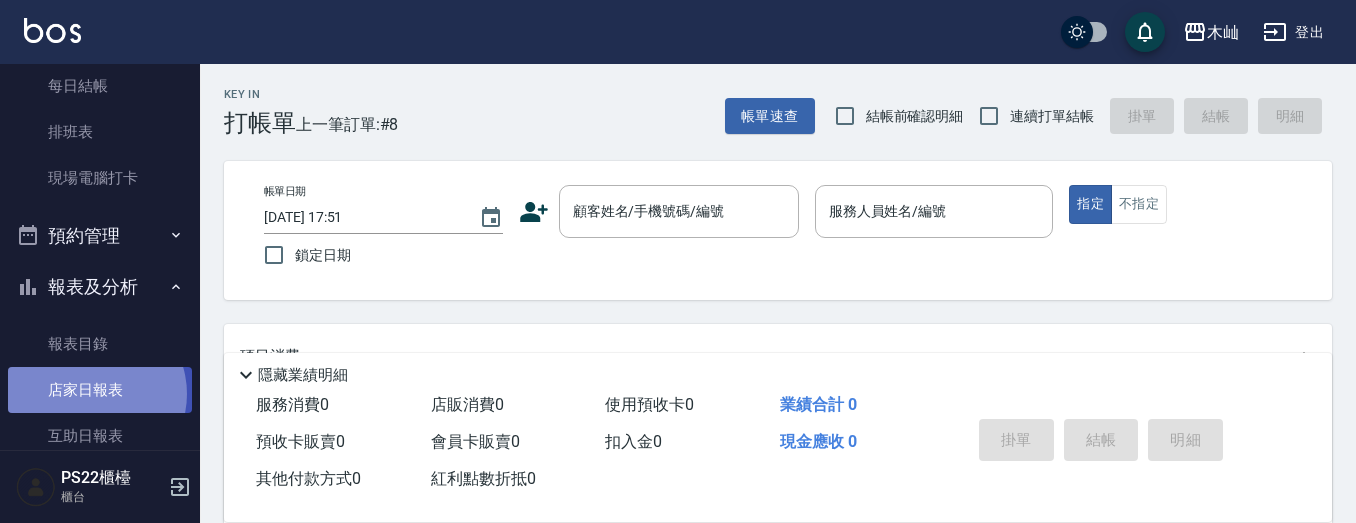 click on "店家日報表" at bounding box center (100, 390) 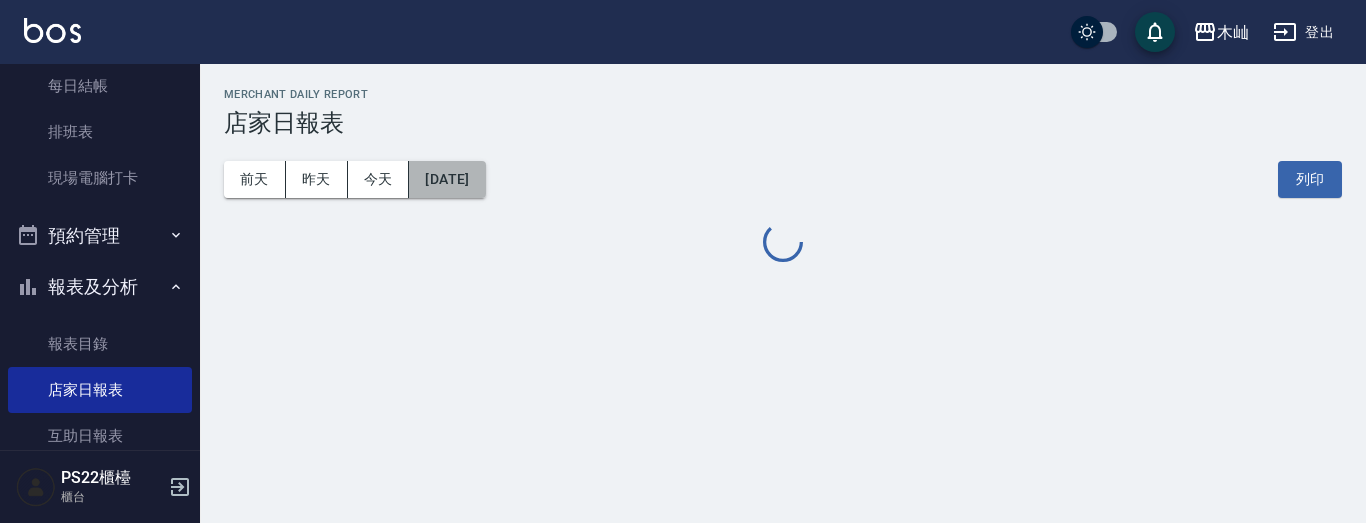 click on "[DATE]" at bounding box center [447, 179] 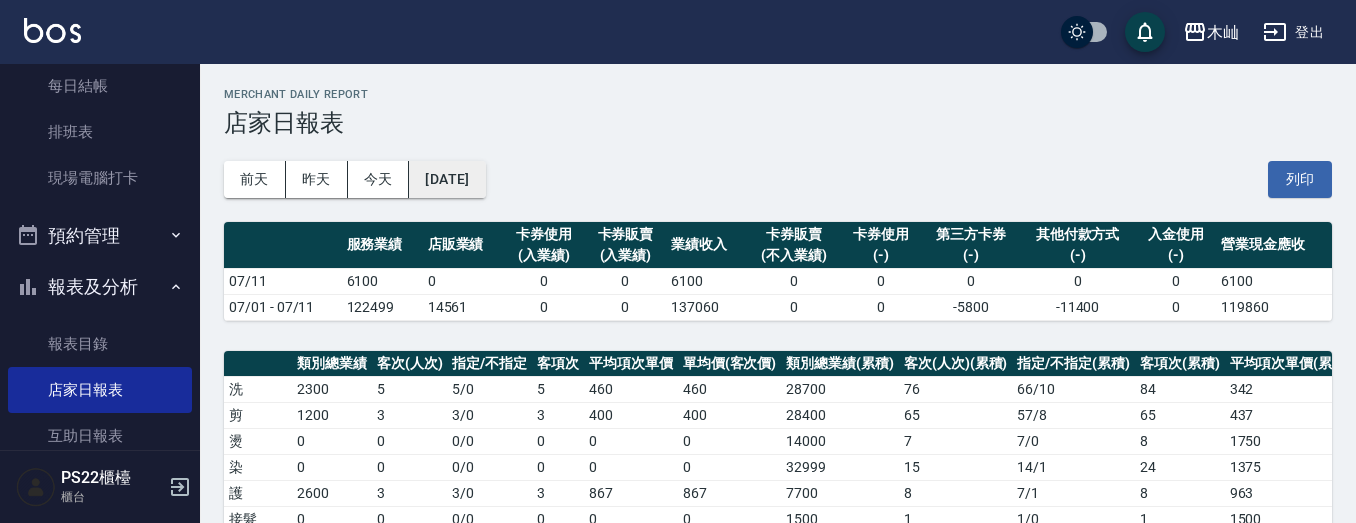 click on "[DATE]" at bounding box center (447, 179) 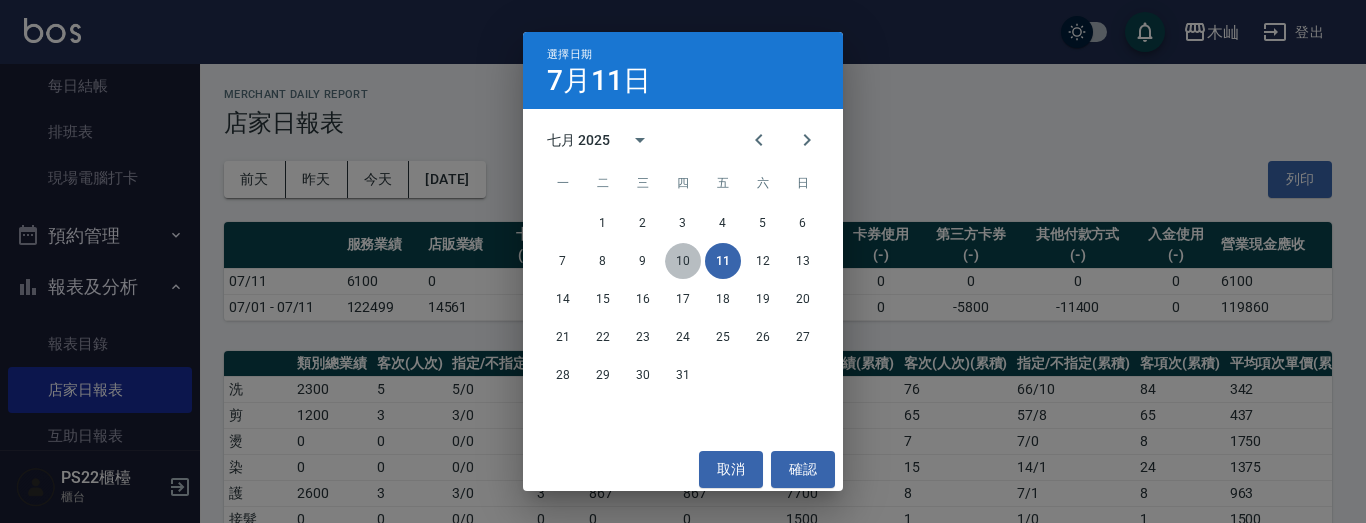 click on "10" at bounding box center [683, 261] 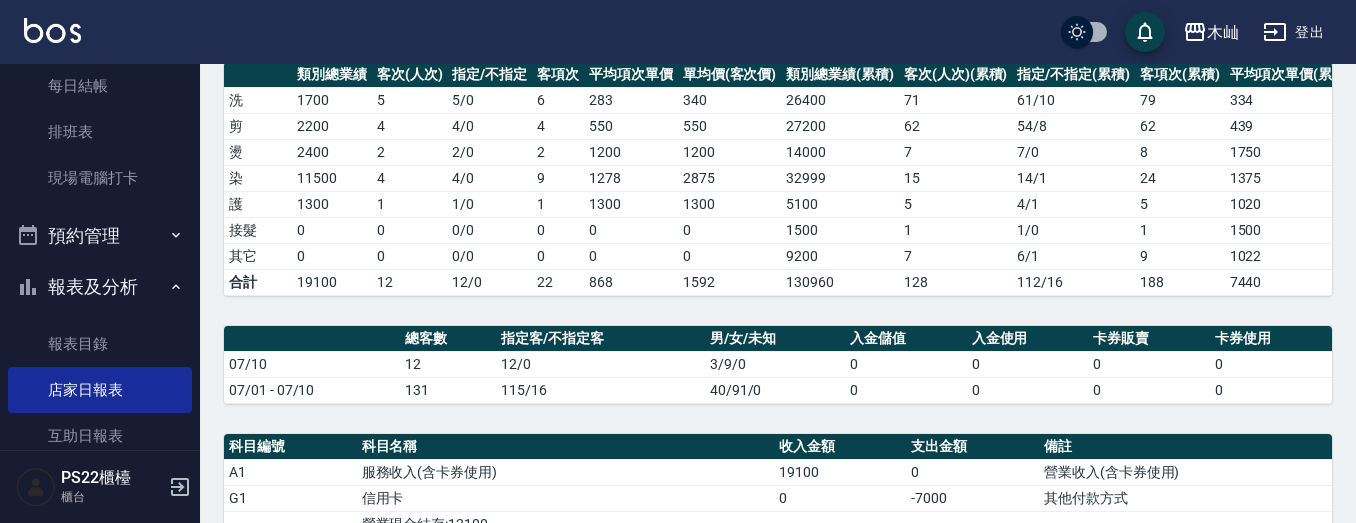 scroll, scrollTop: 300, scrollLeft: 0, axis: vertical 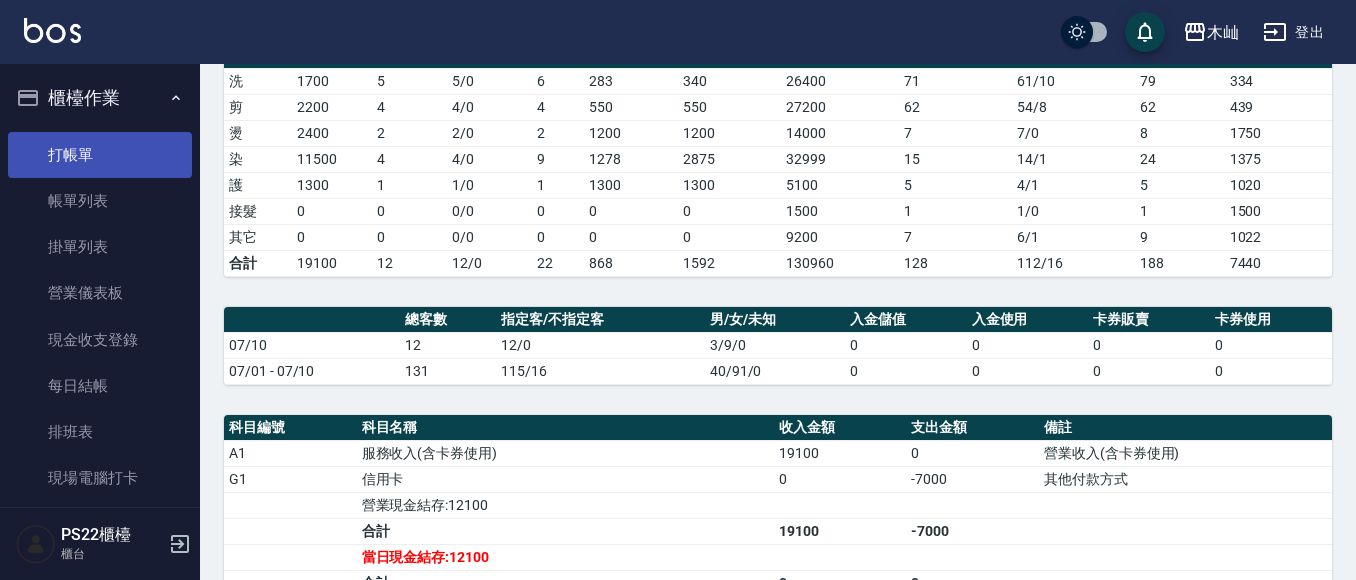 click on "打帳單" at bounding box center [100, 155] 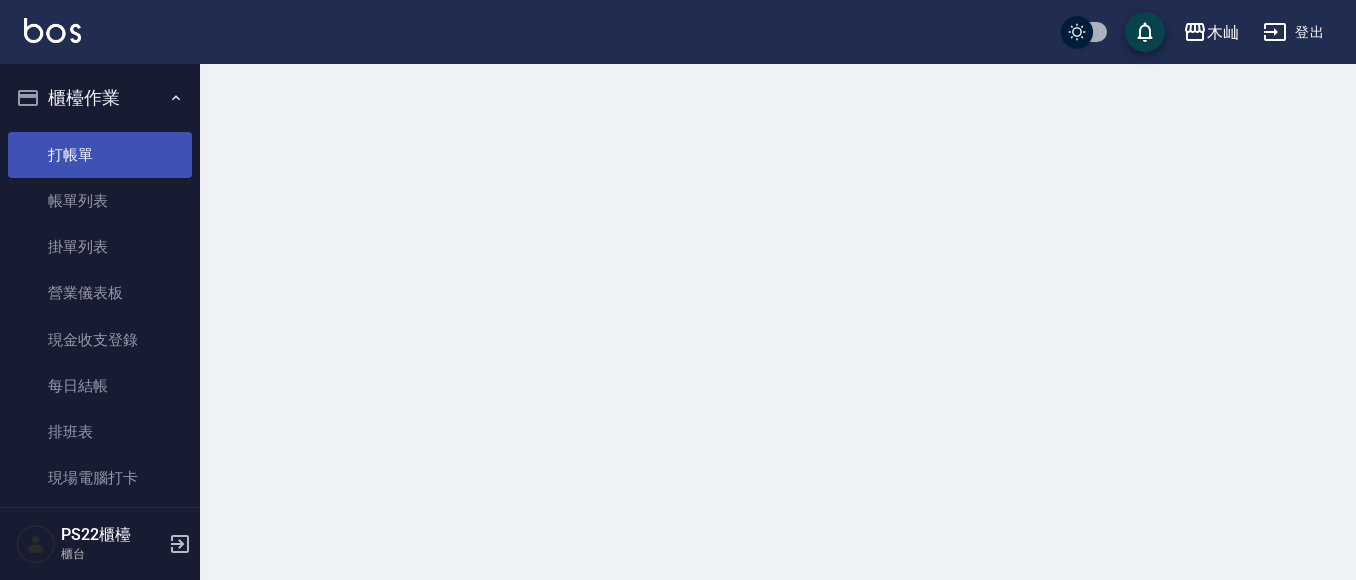 scroll, scrollTop: 0, scrollLeft: 0, axis: both 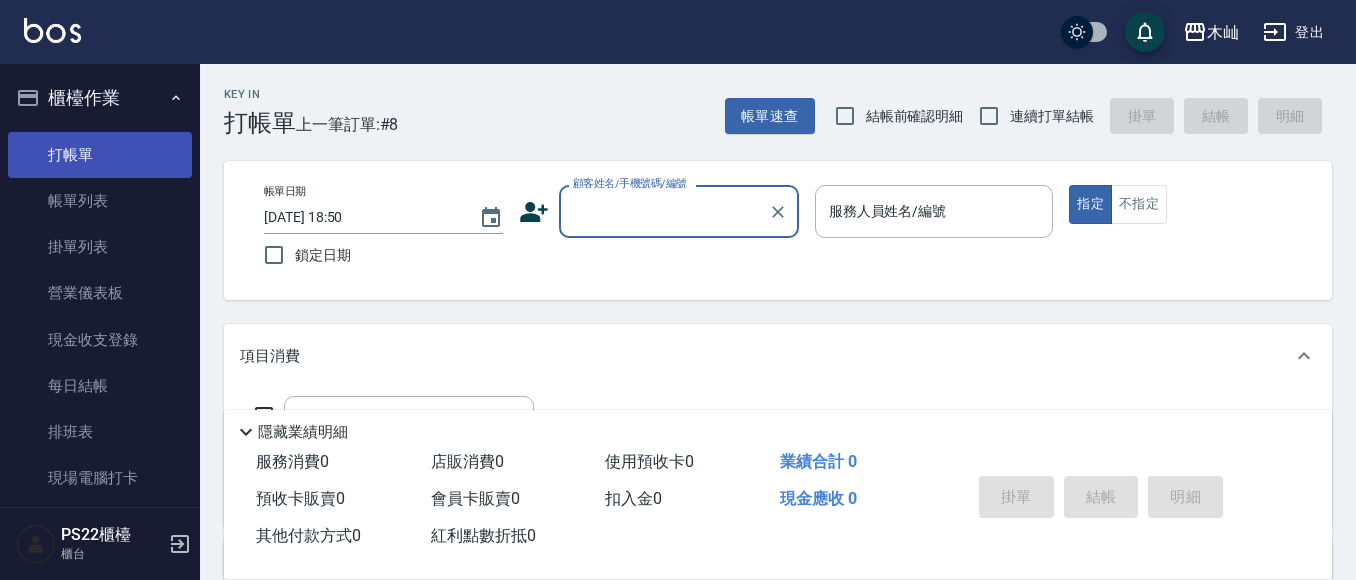 click on "打帳單" at bounding box center (100, 155) 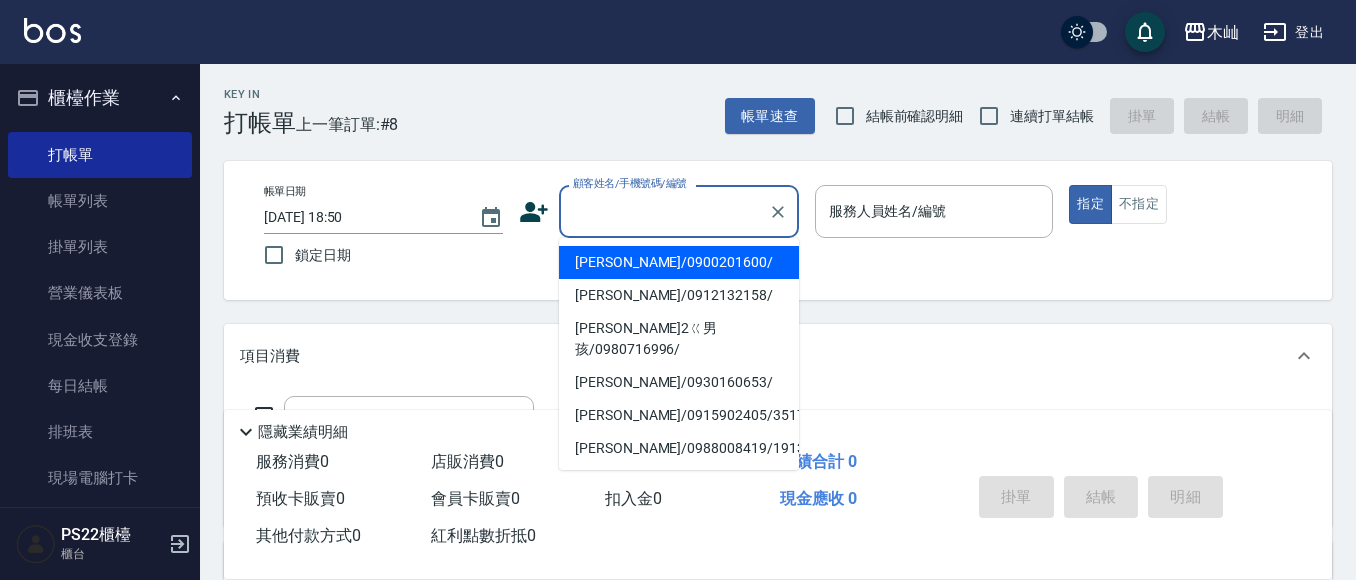 click on "顧客姓名/手機號碼/編號" at bounding box center (664, 211) 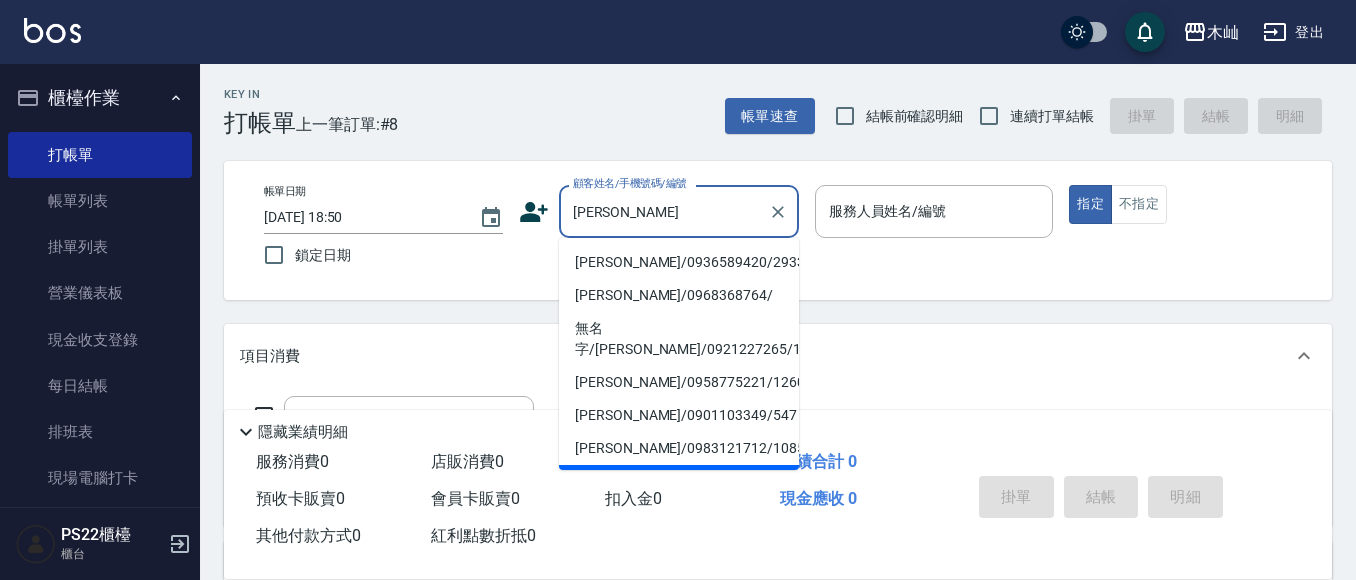 click on "[PERSON_NAME]/0936589420/293337" at bounding box center (679, 262) 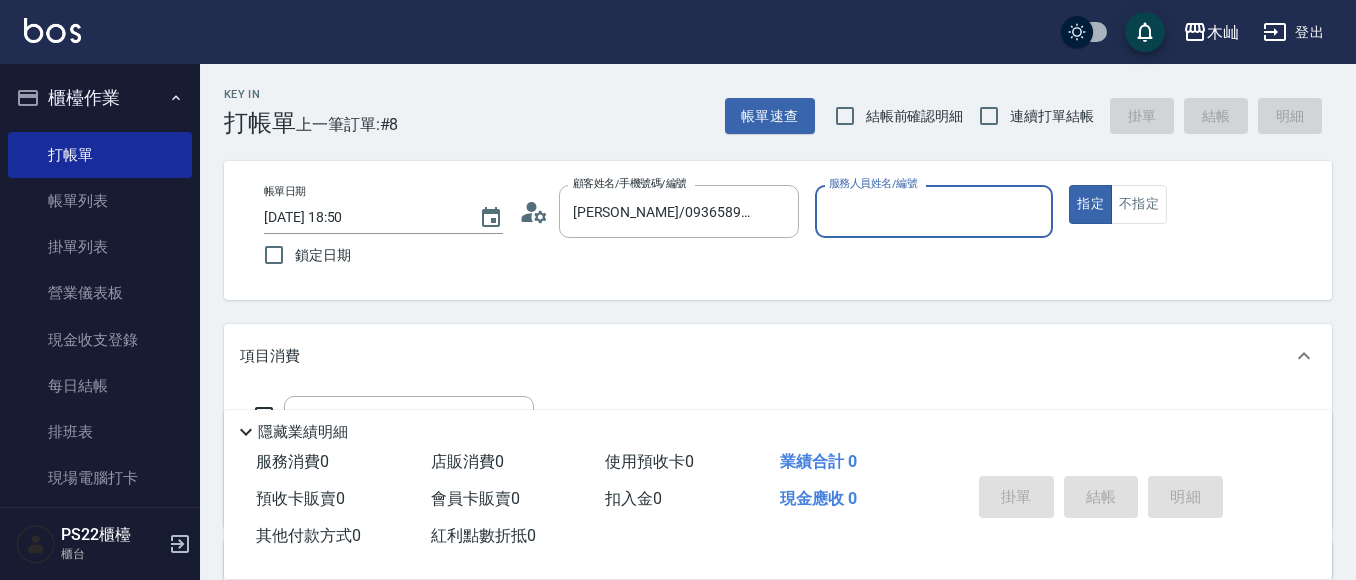 type on "小愛-10" 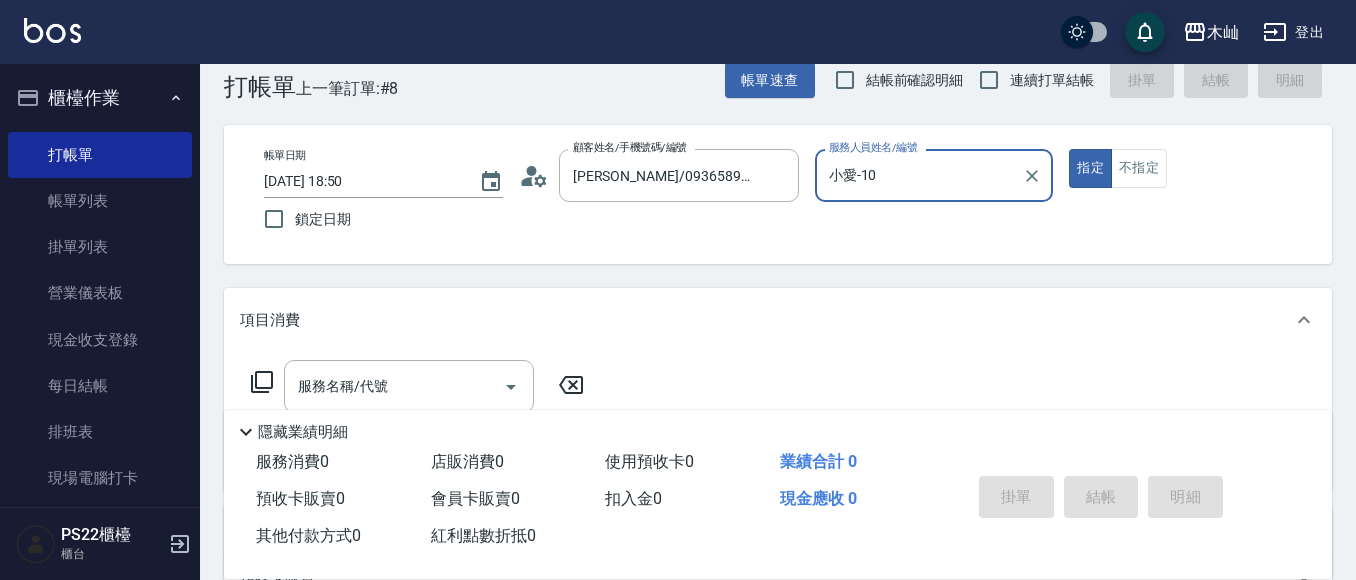 scroll, scrollTop: 100, scrollLeft: 0, axis: vertical 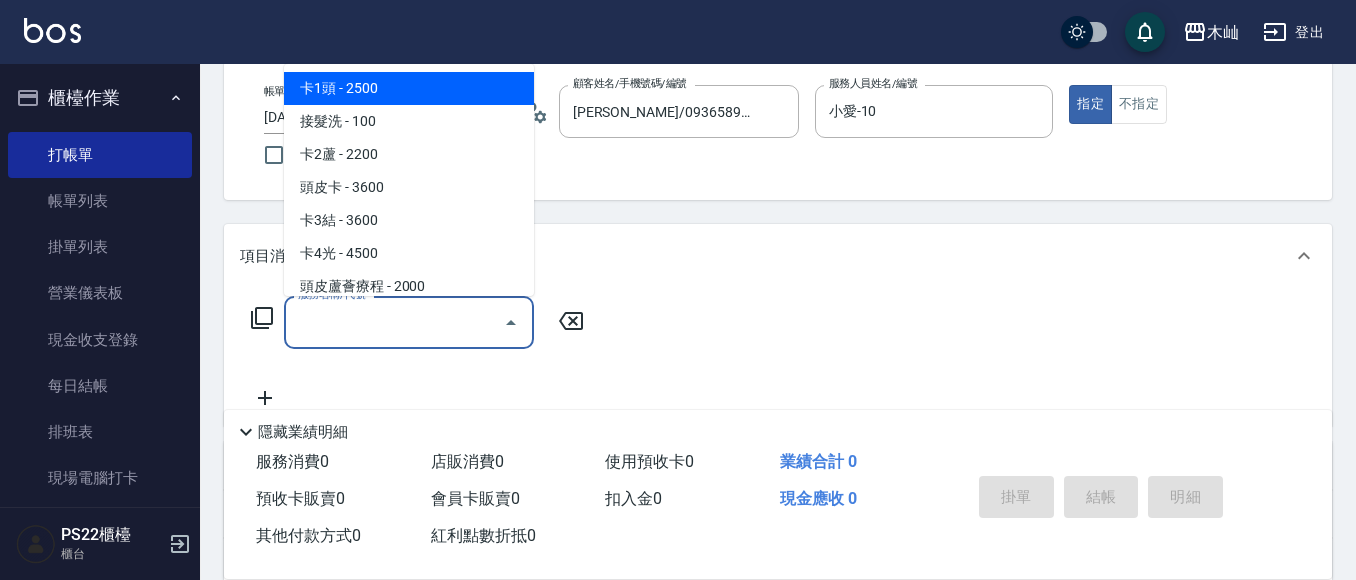 click on "服務名稱/代號" at bounding box center (394, 322) 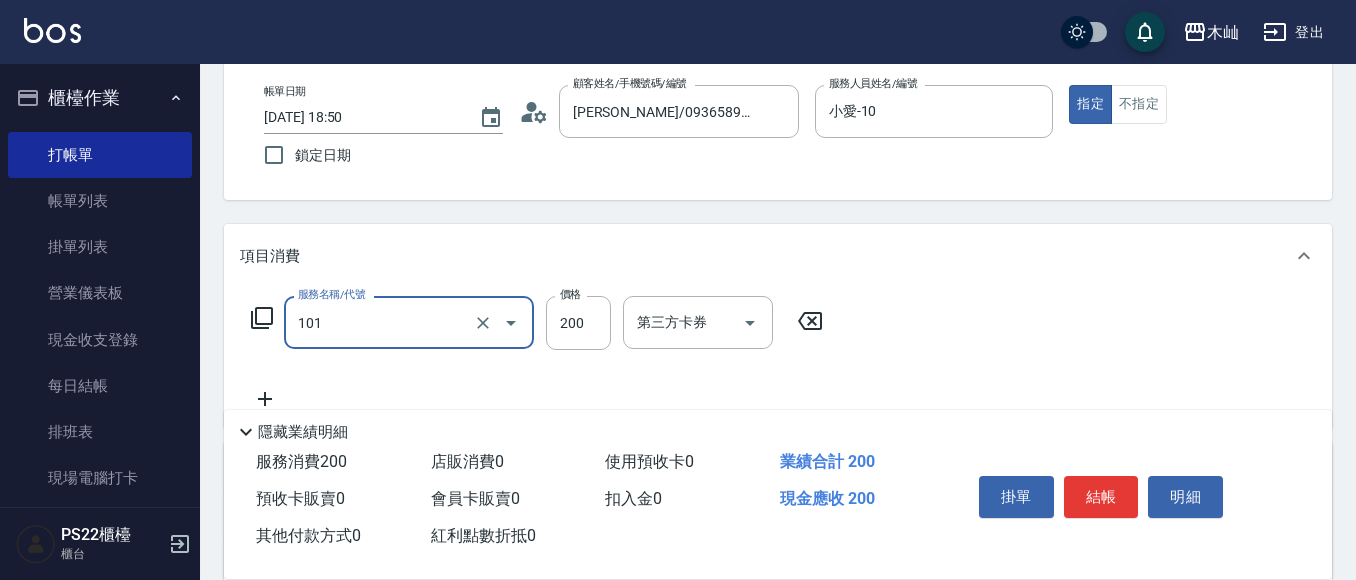 type on "洗髮(101)" 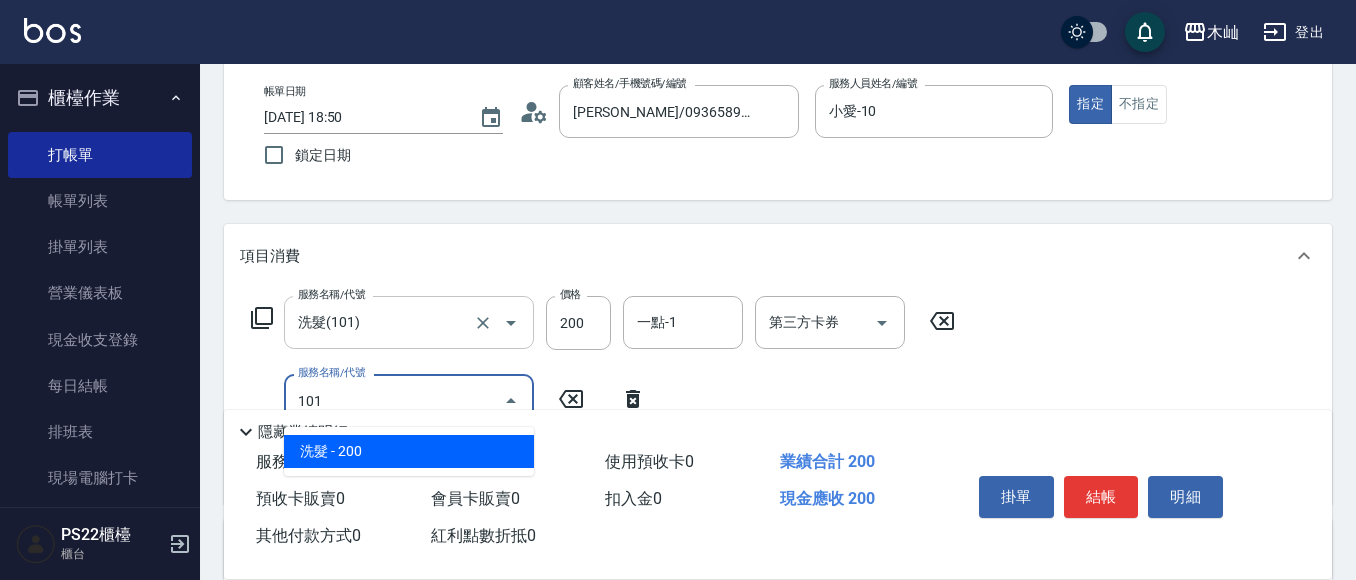 type on "洗髮(101)" 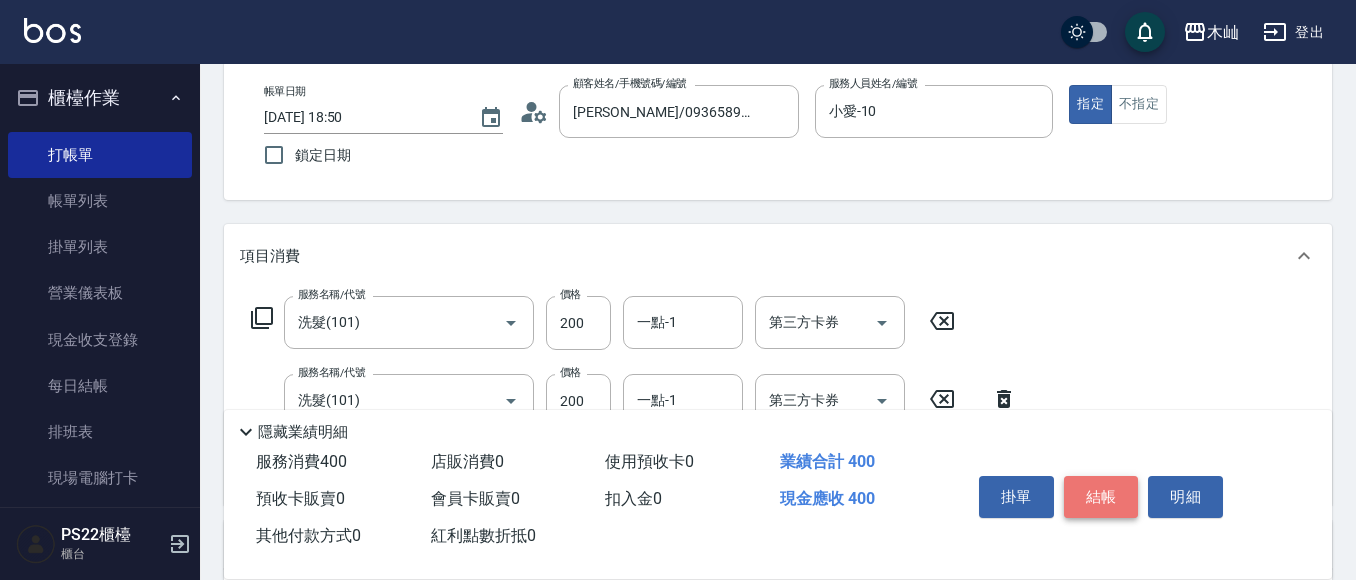 click on "結帳" at bounding box center [1101, 497] 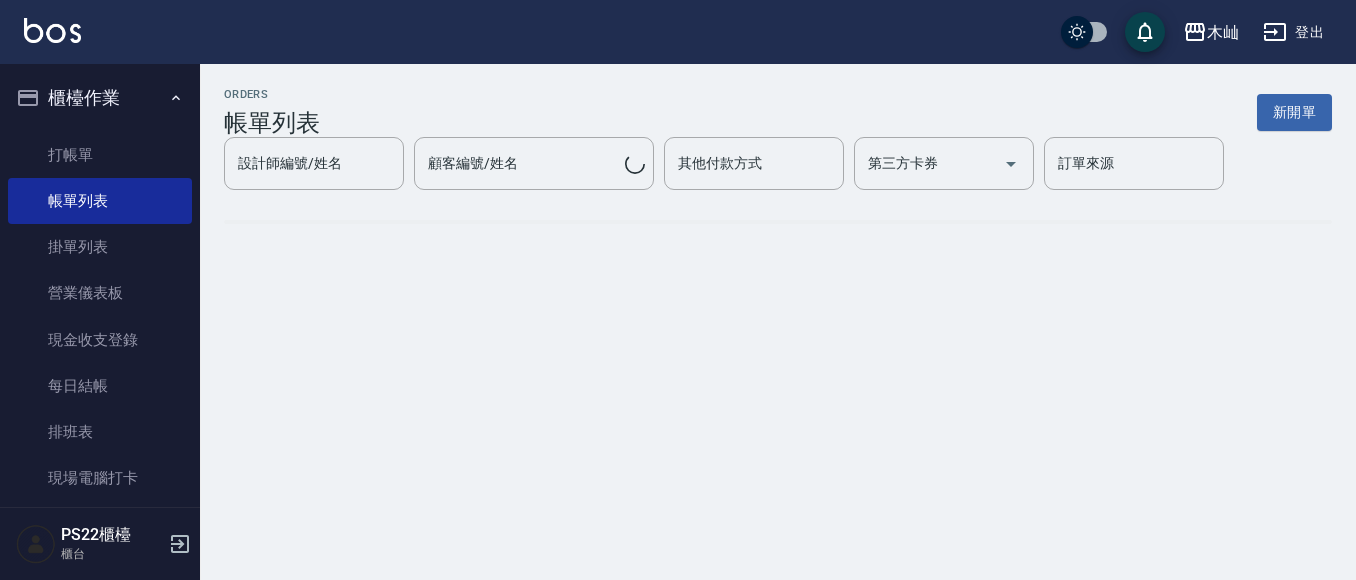 scroll, scrollTop: 0, scrollLeft: 0, axis: both 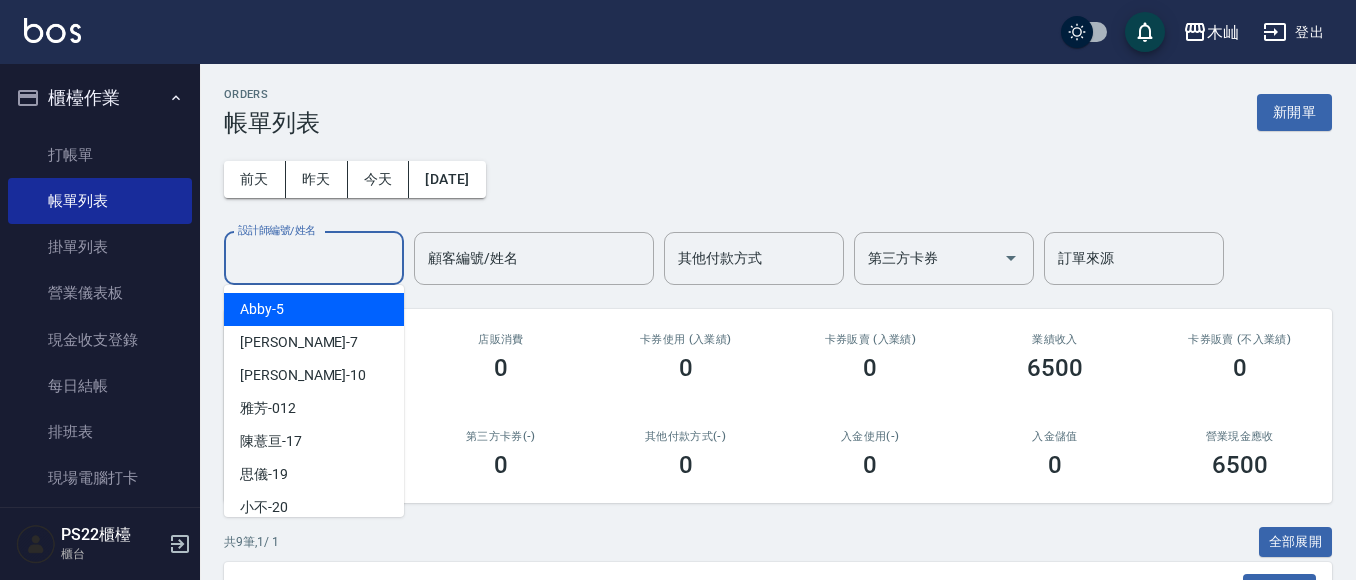 click on "設計師編號/姓名" at bounding box center [314, 258] 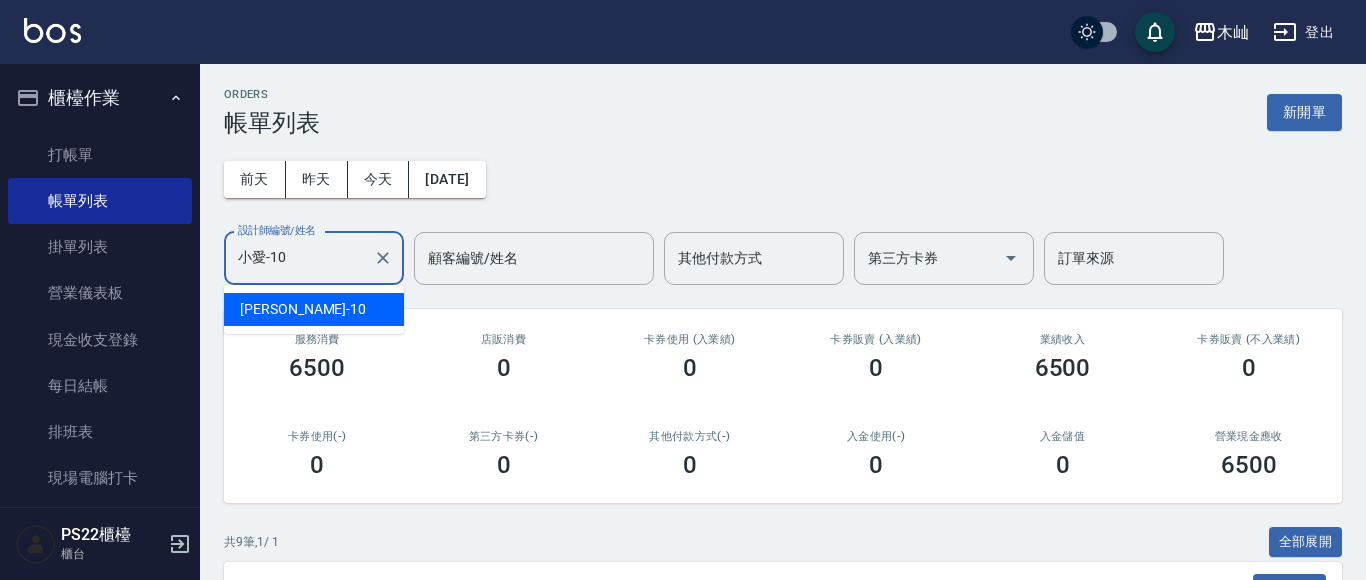 type on "小愛-10" 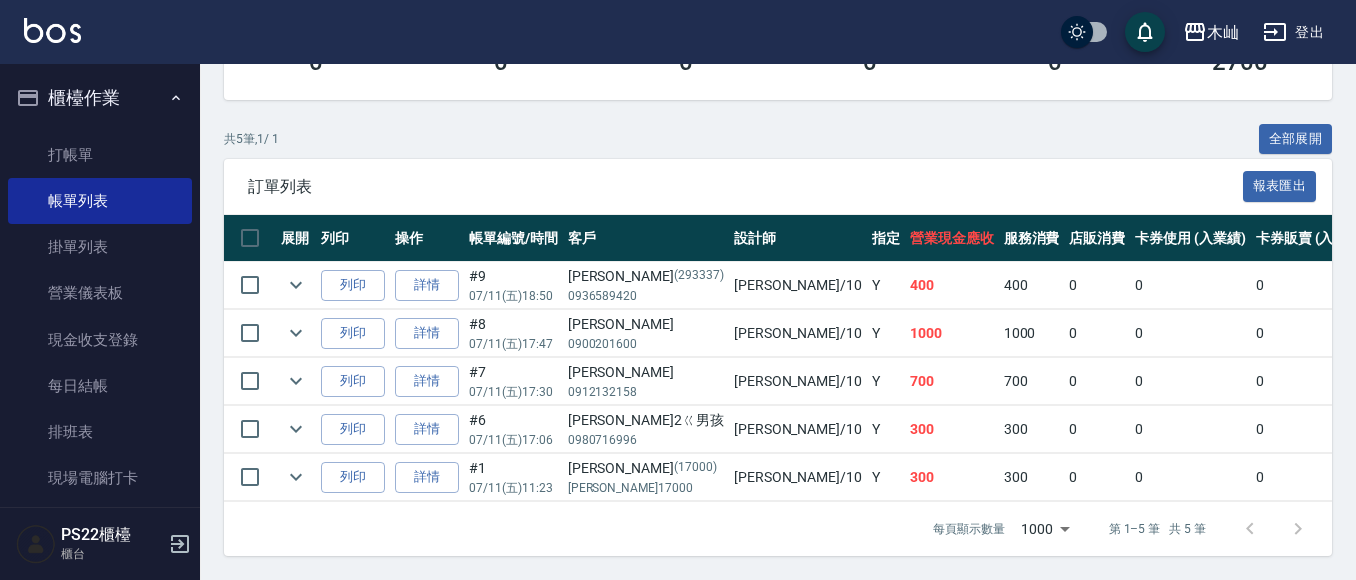 scroll, scrollTop: 420, scrollLeft: 0, axis: vertical 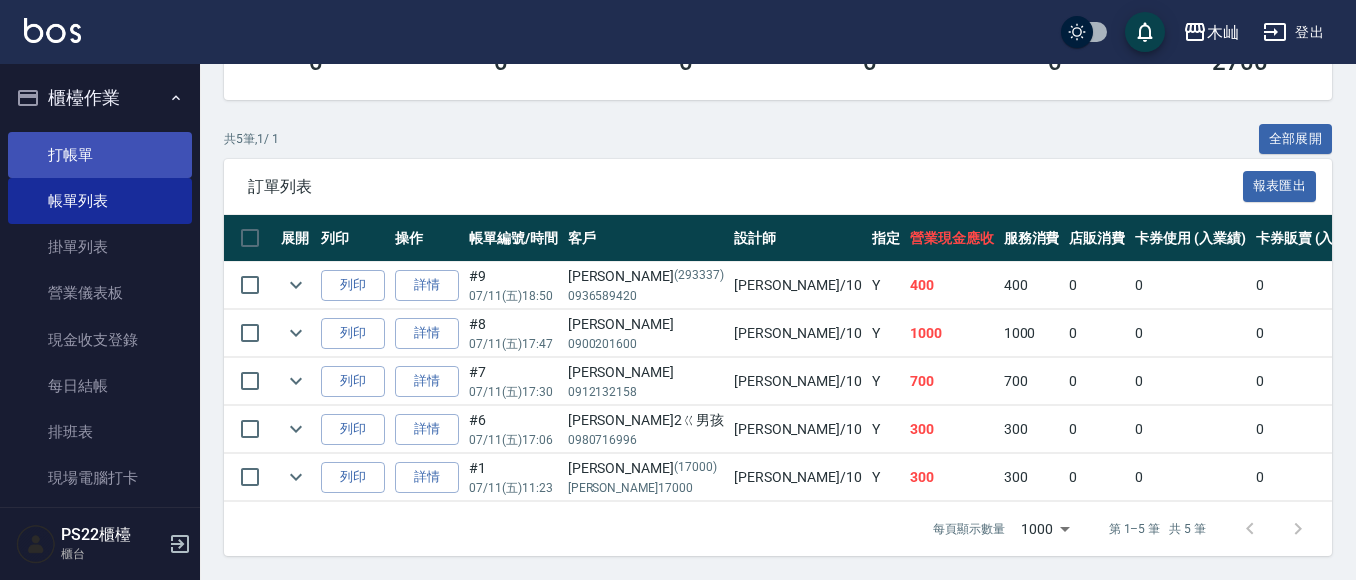 click on "打帳單" at bounding box center (100, 155) 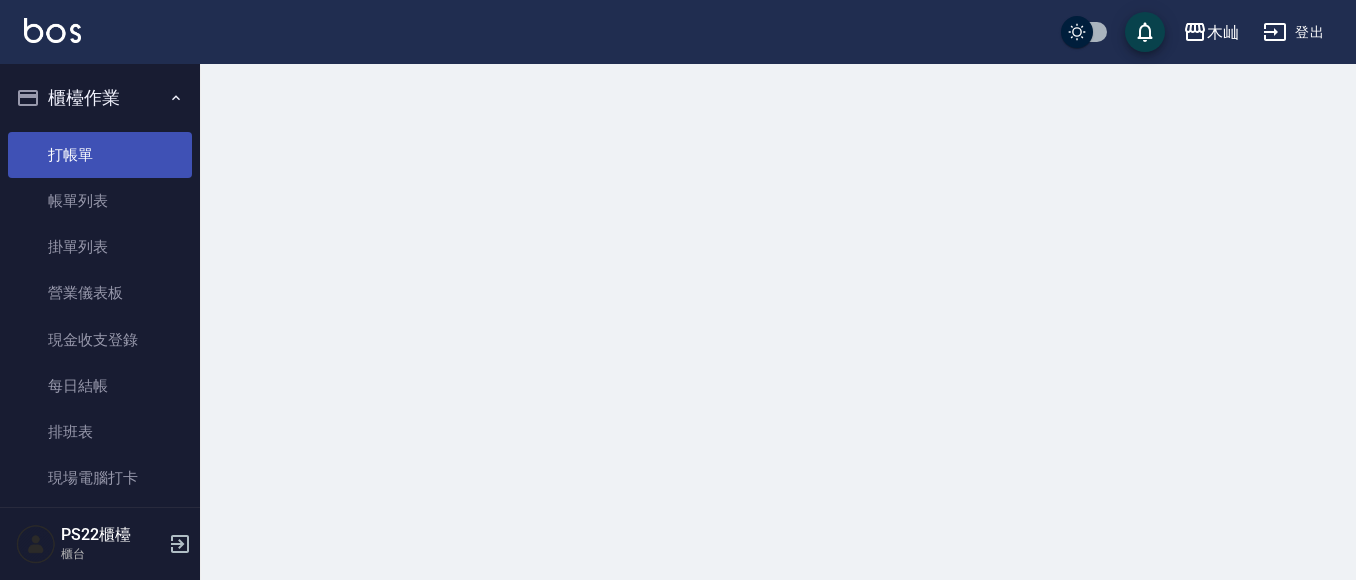 scroll, scrollTop: 0, scrollLeft: 0, axis: both 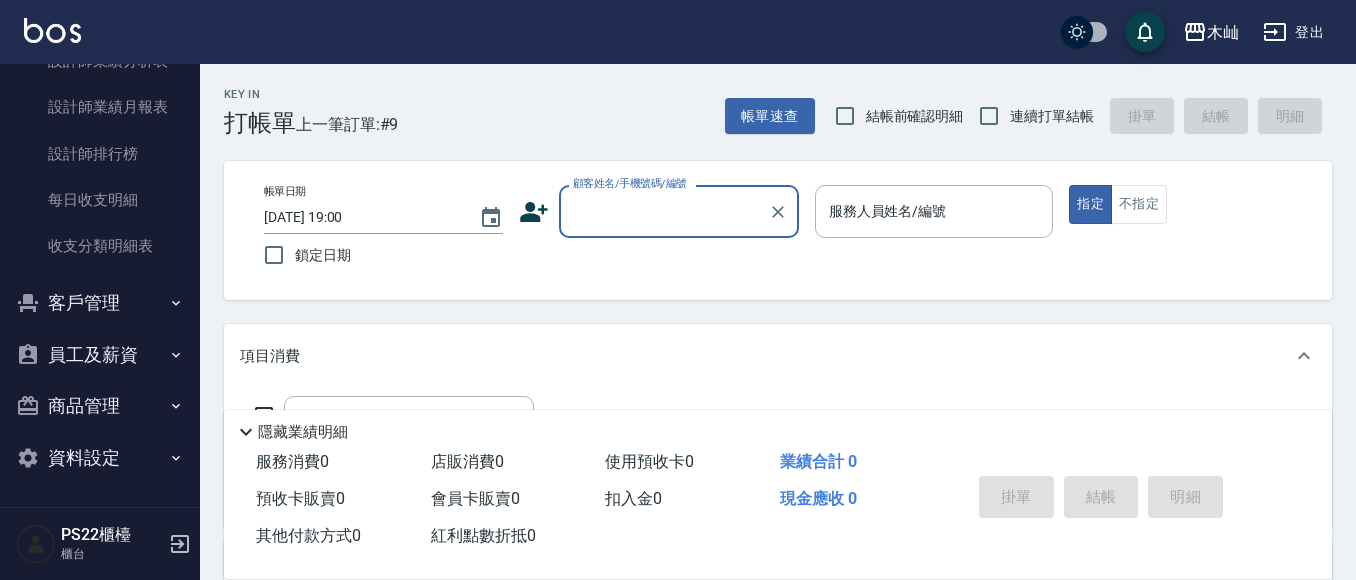 click on "客戶管理" at bounding box center [100, 303] 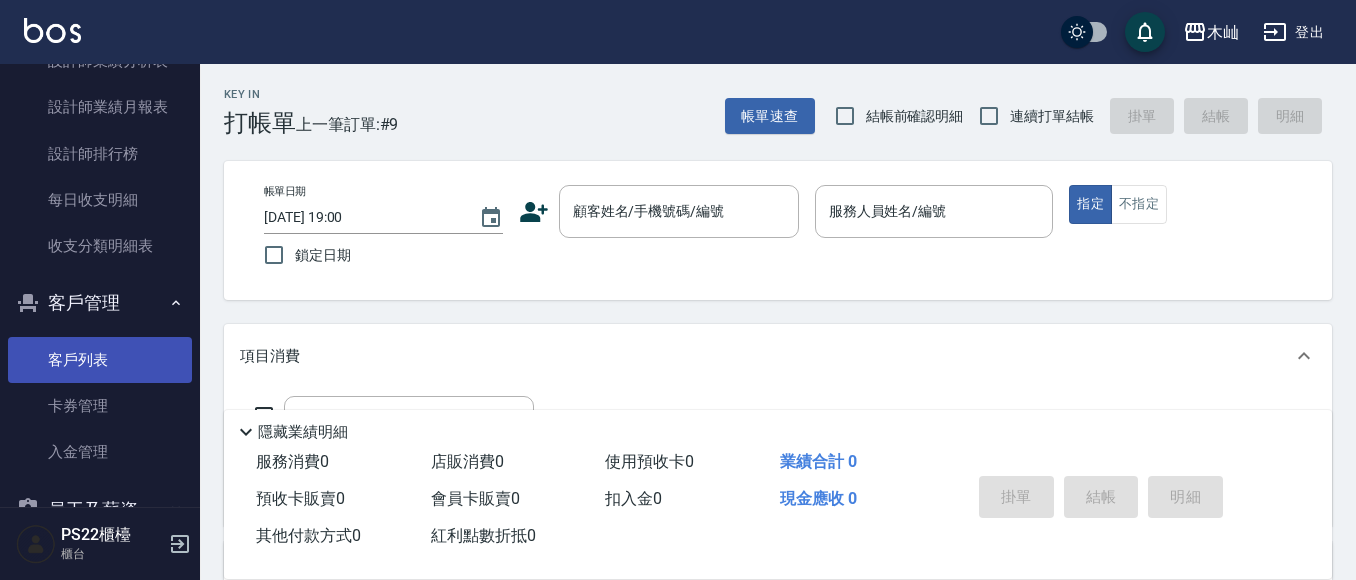 click on "客戶列表" at bounding box center [100, 360] 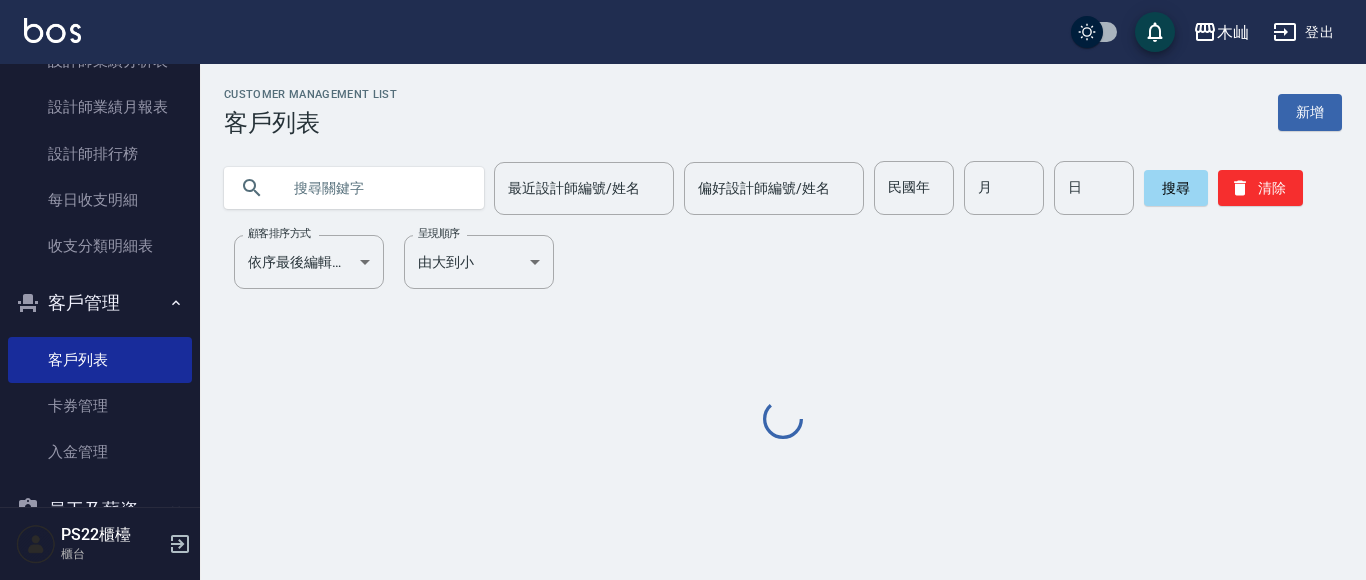 click at bounding box center (374, 188) 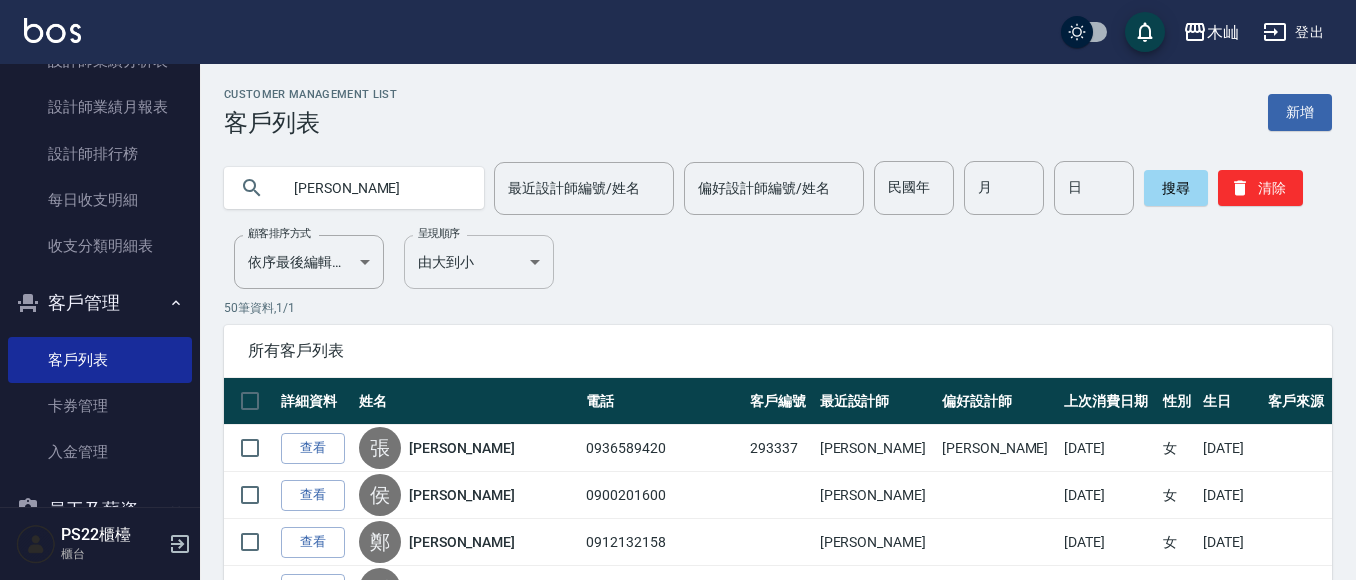 type on "[PERSON_NAME]" 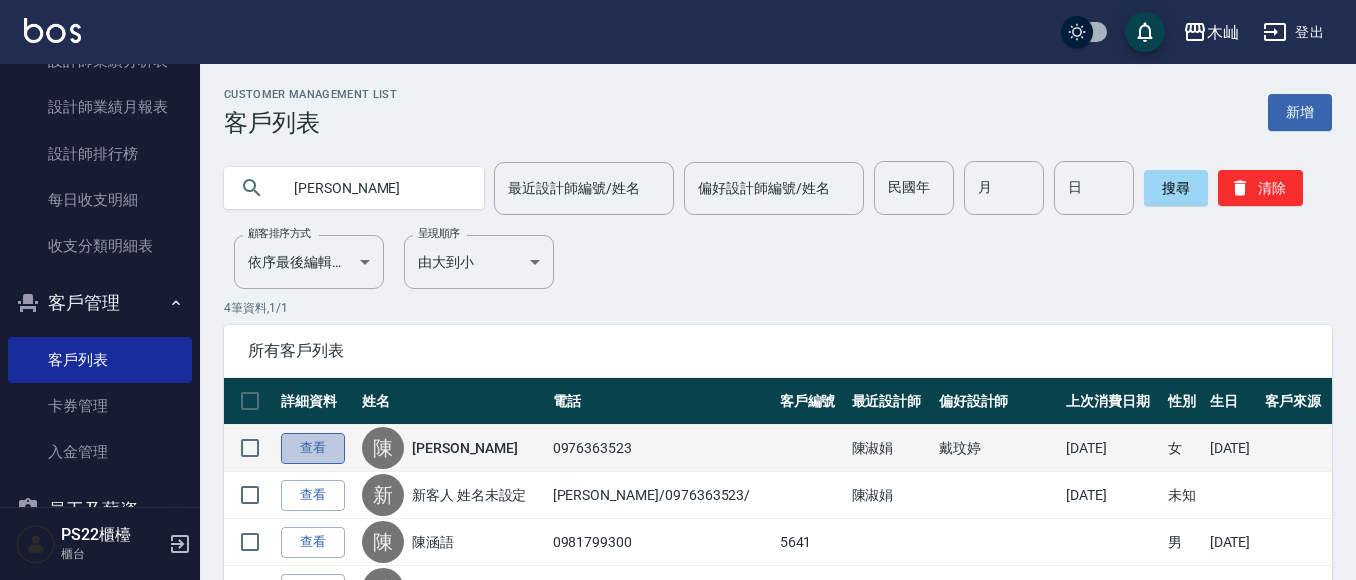 click on "查看" at bounding box center (313, 448) 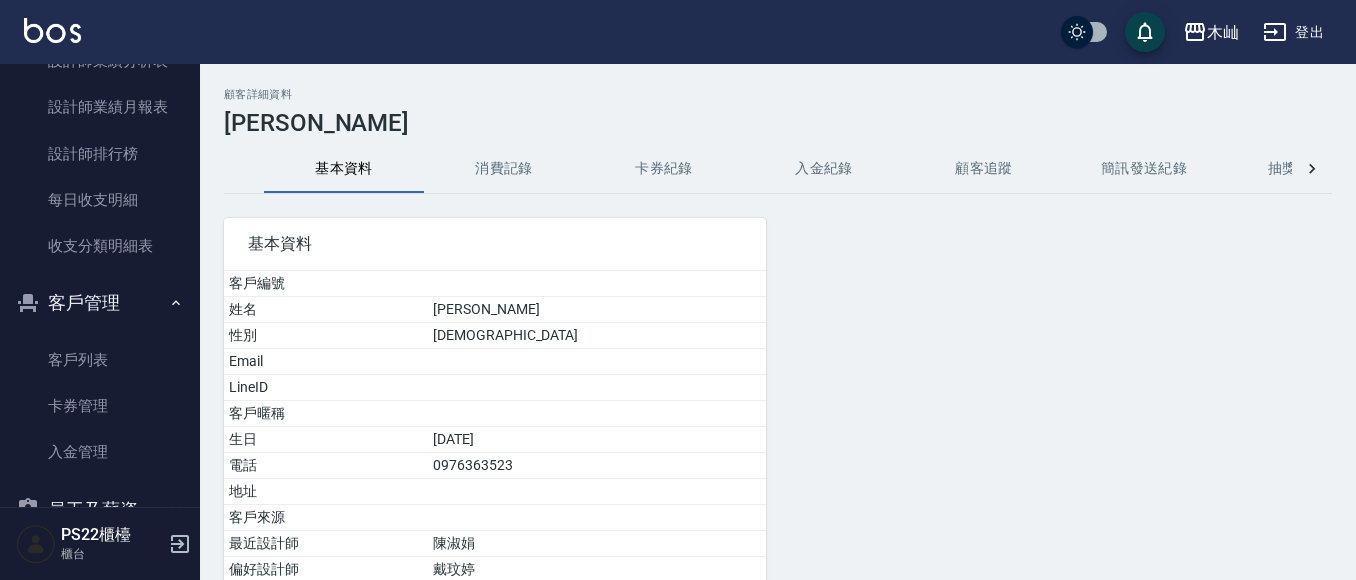 click on "消費記錄" at bounding box center (504, 169) 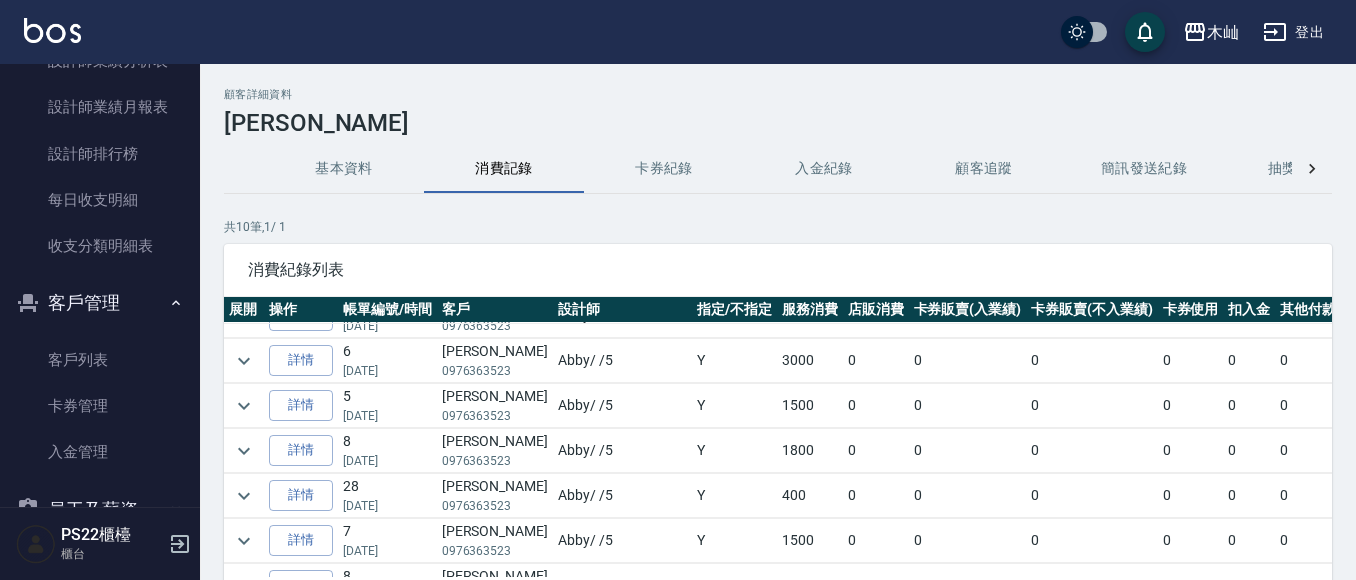 scroll, scrollTop: 0, scrollLeft: 0, axis: both 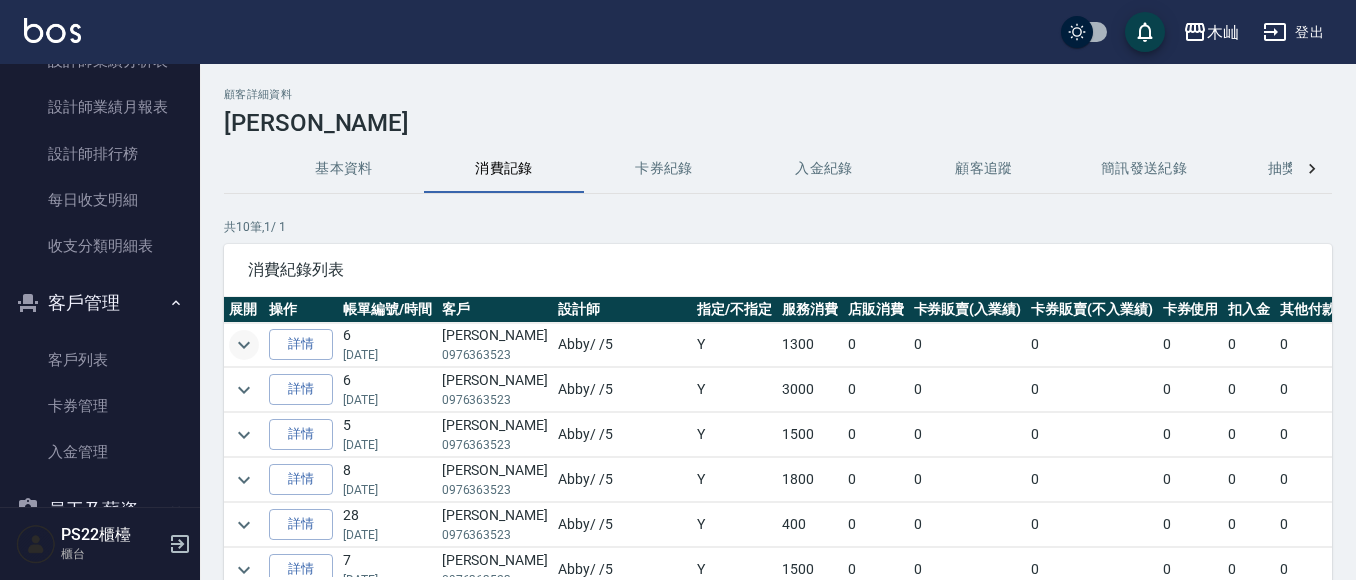 click 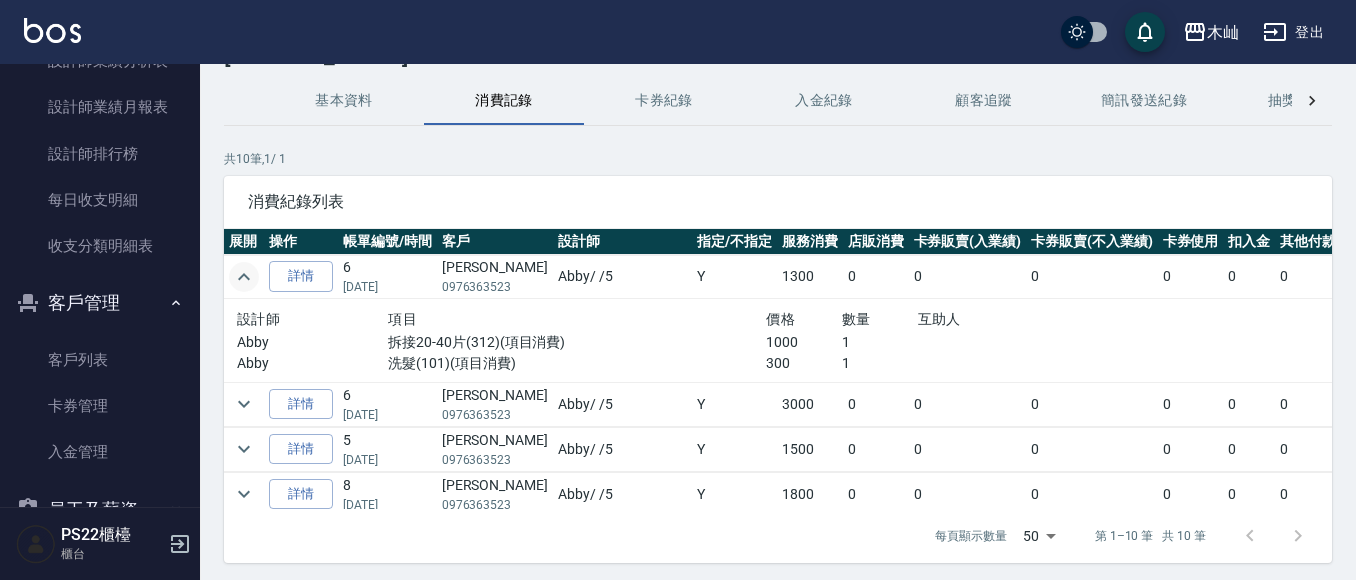 scroll, scrollTop: 94, scrollLeft: 0, axis: vertical 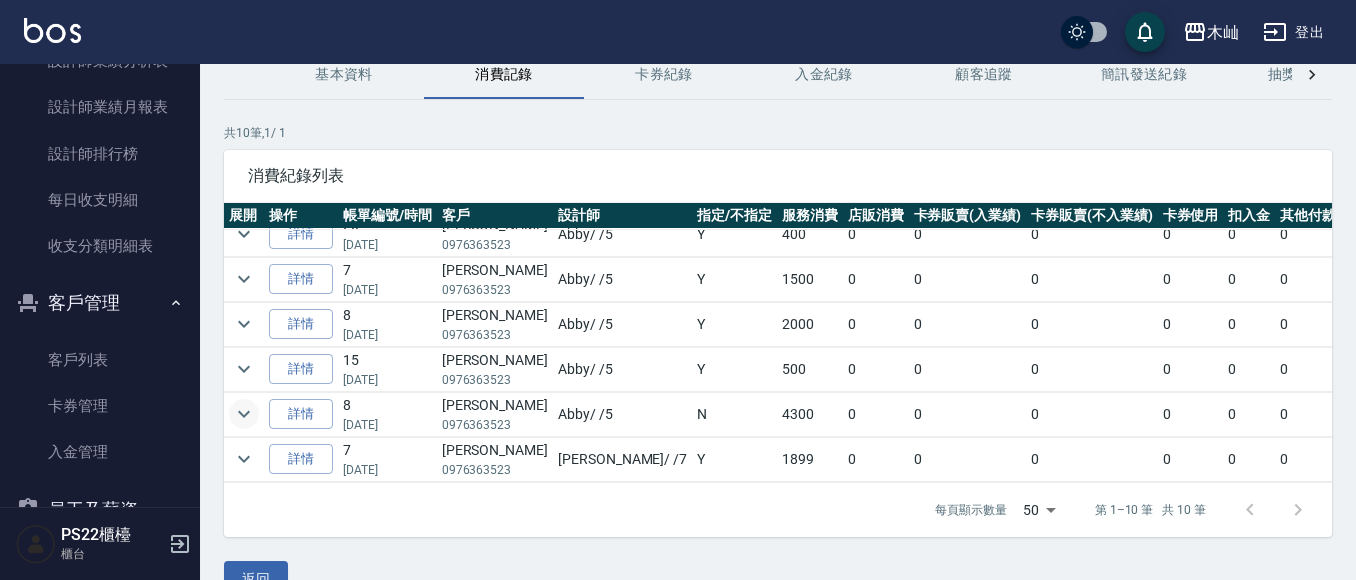 click 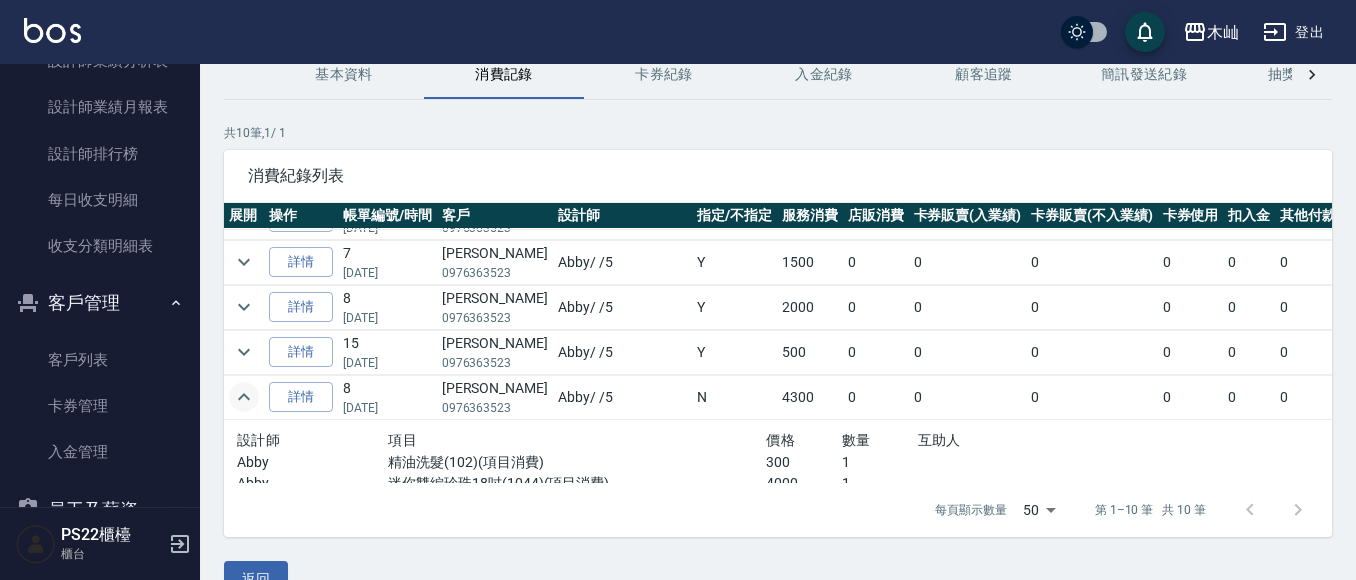 scroll, scrollTop: 378, scrollLeft: 0, axis: vertical 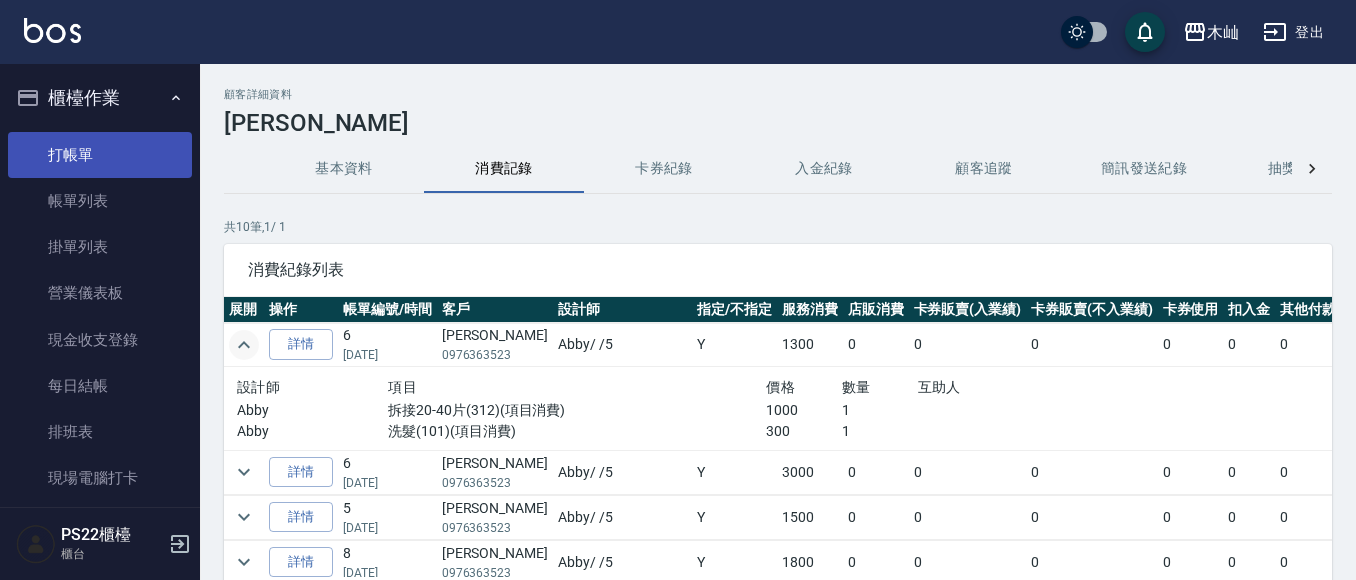 click on "打帳單" at bounding box center [100, 155] 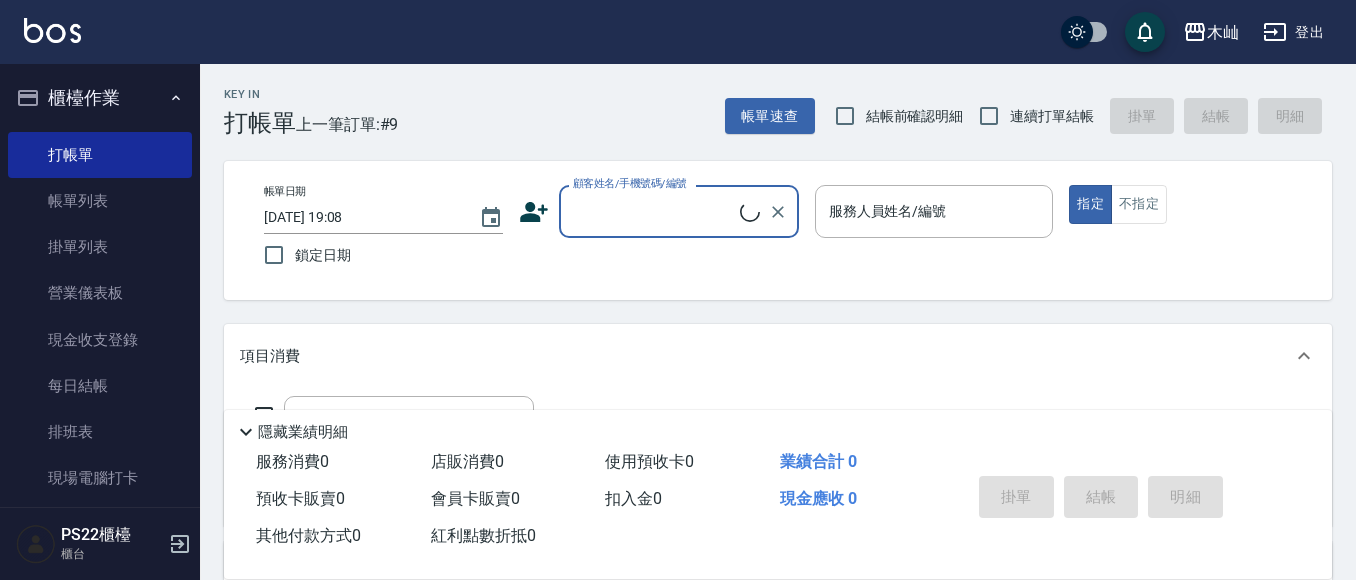 scroll, scrollTop: 200, scrollLeft: 0, axis: vertical 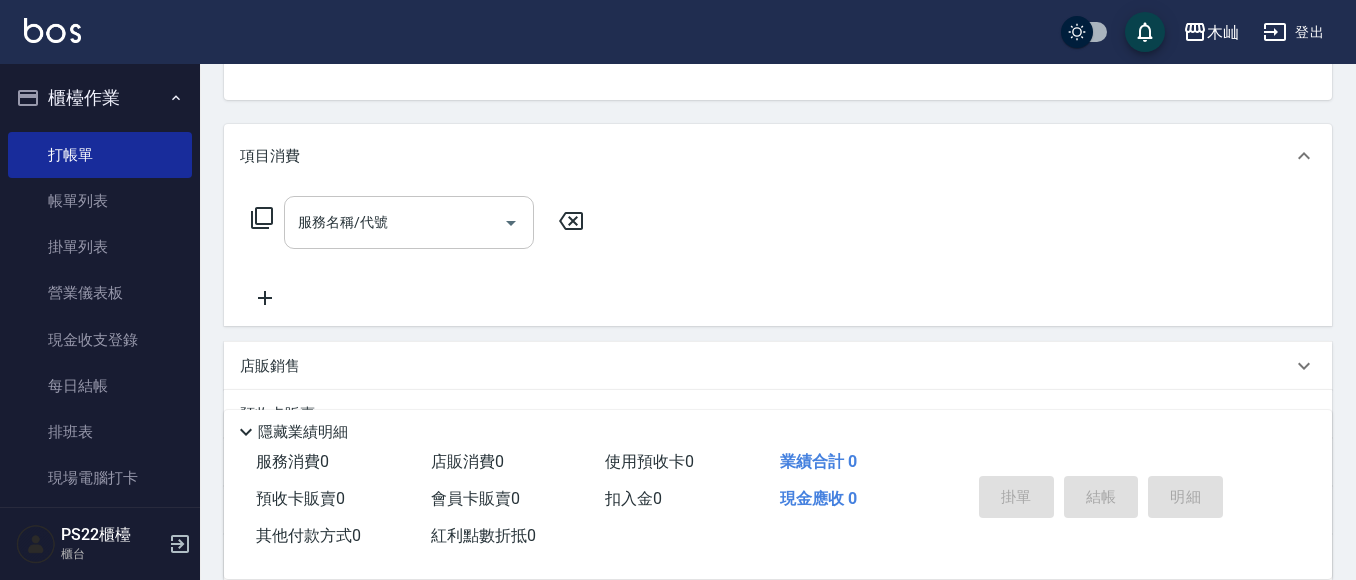 click on "服務名稱/代號" at bounding box center [394, 222] 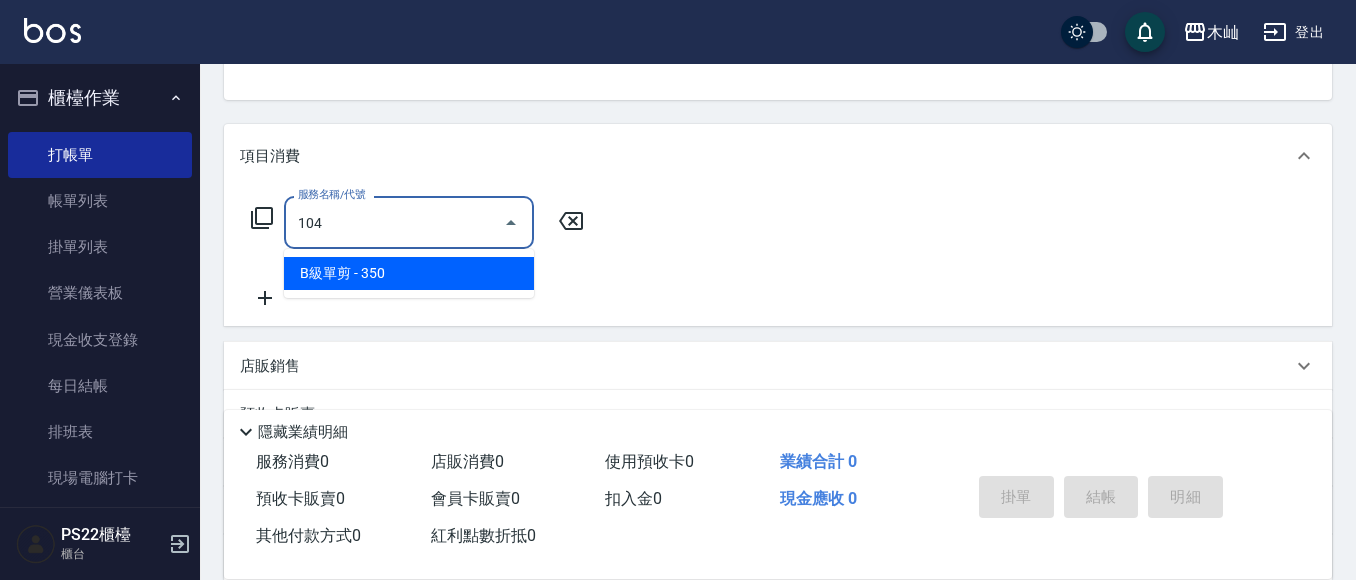 type on "1044" 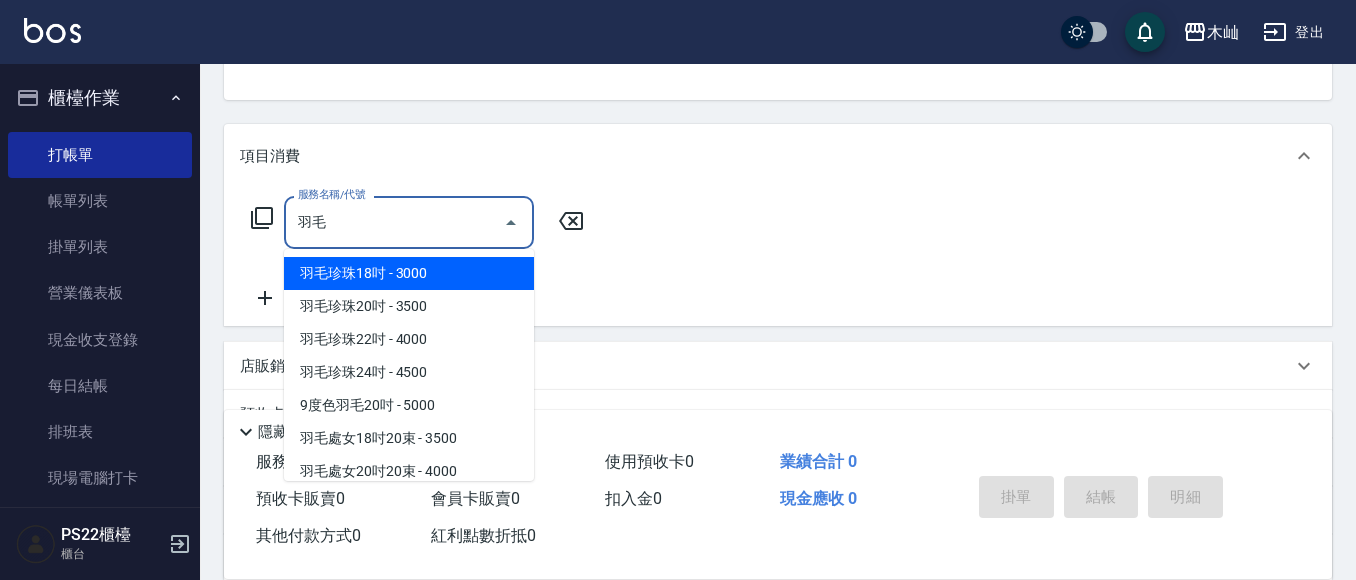 click on "羽毛珍珠18吋 - 3000" at bounding box center (409, 273) 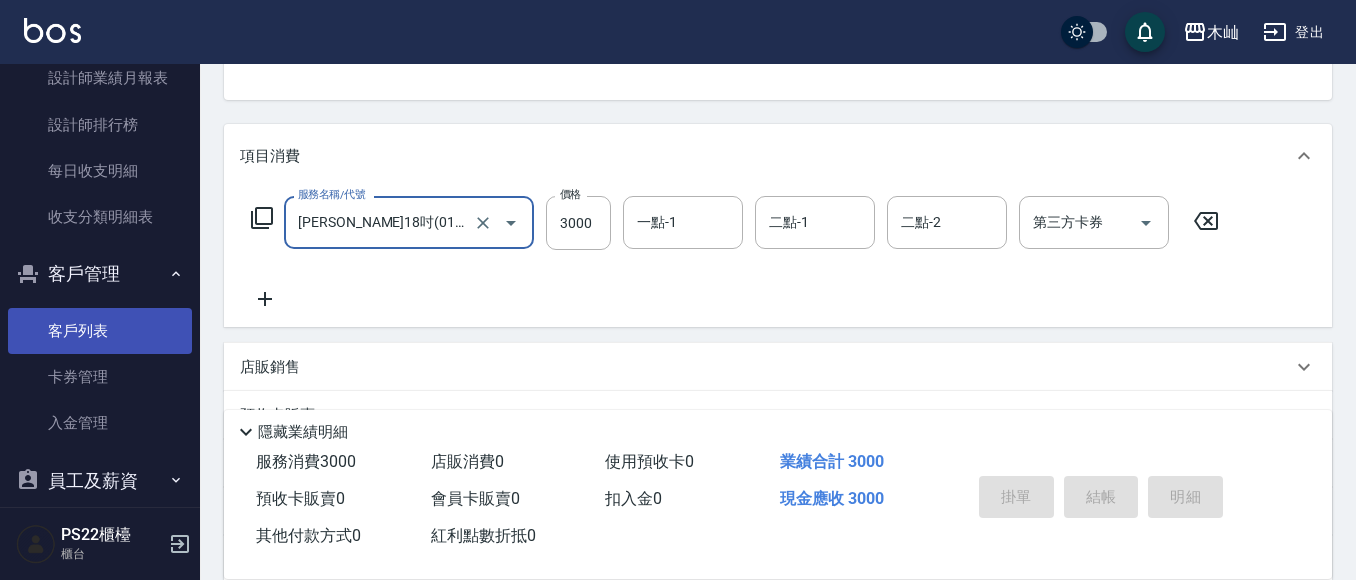 scroll, scrollTop: 900, scrollLeft: 0, axis: vertical 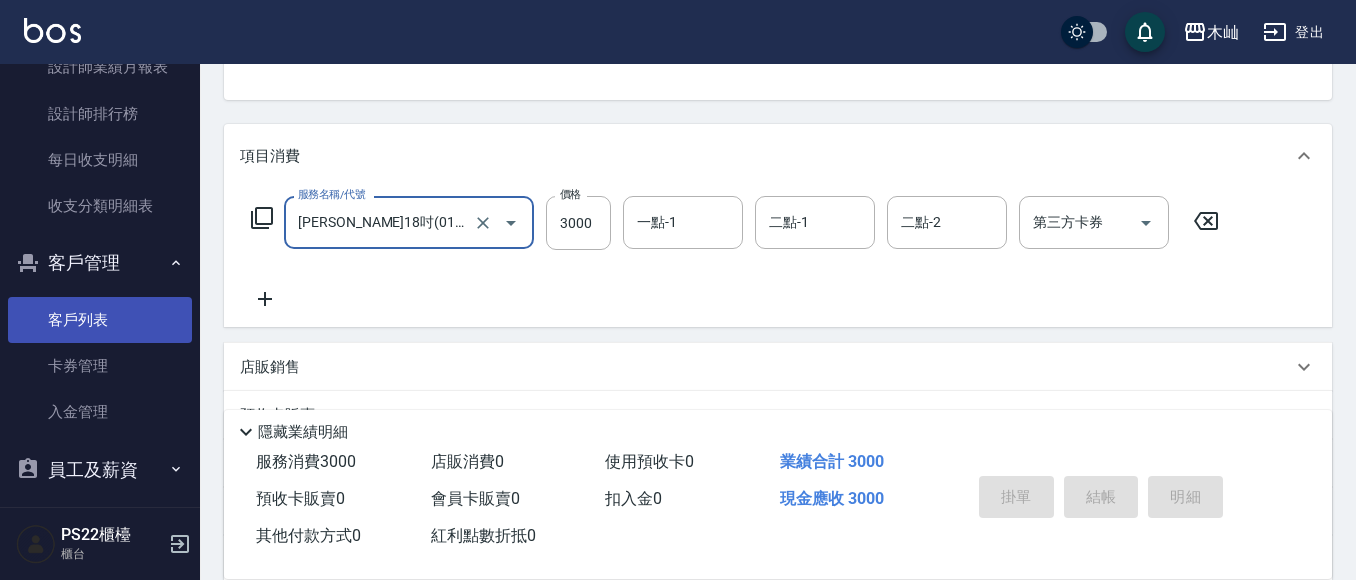 type on "[PERSON_NAME]18吋(0119)" 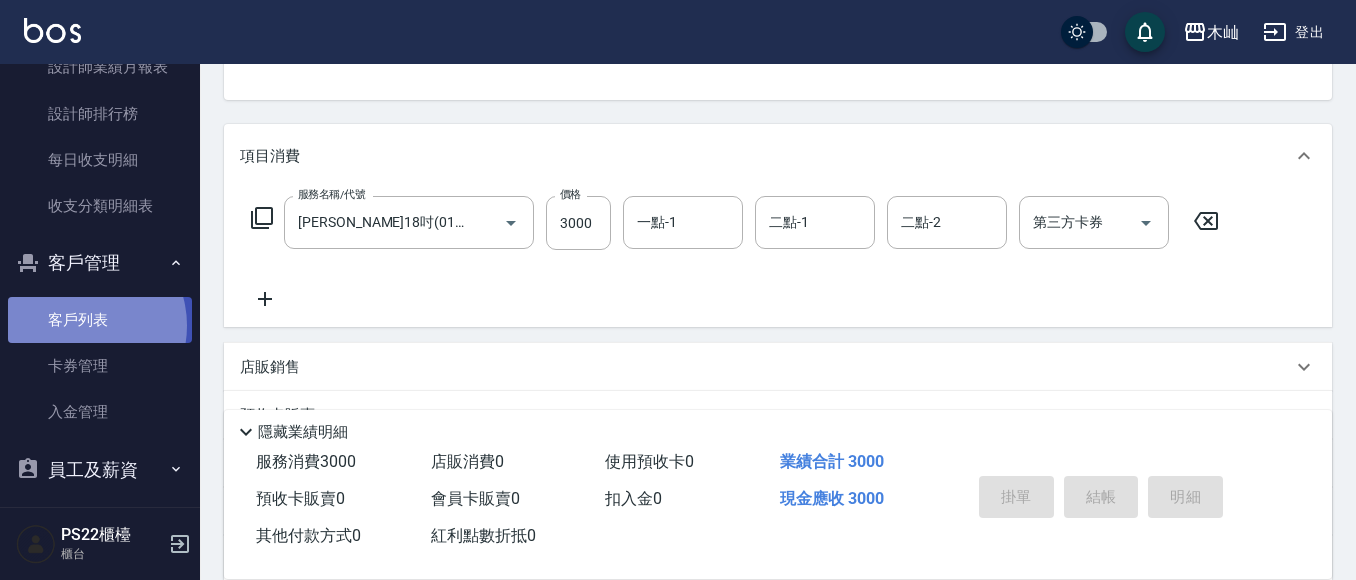 click on "客戶列表" at bounding box center (100, 320) 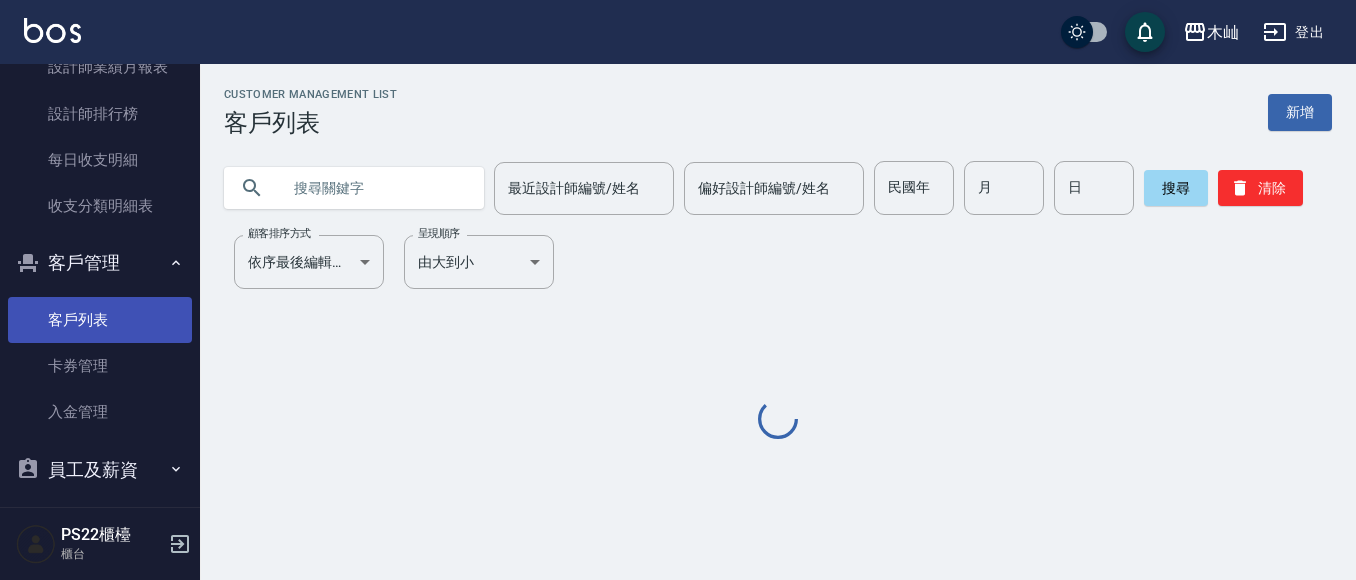 scroll, scrollTop: 0, scrollLeft: 0, axis: both 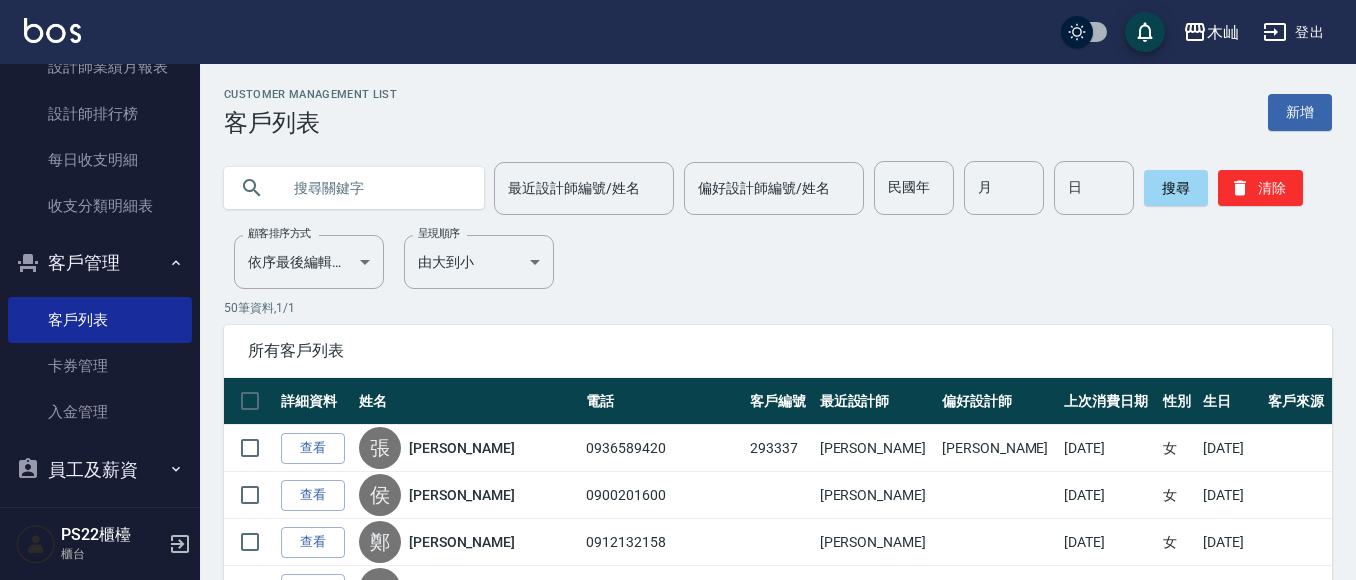 click at bounding box center [374, 188] 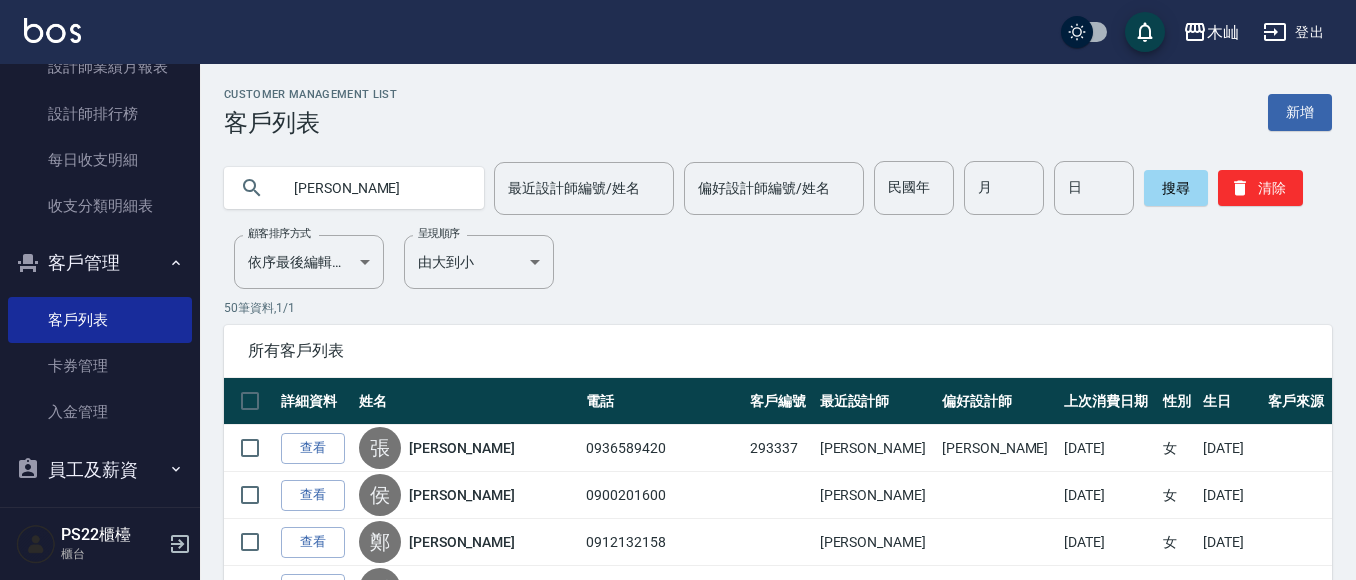 type on "[PERSON_NAME]" 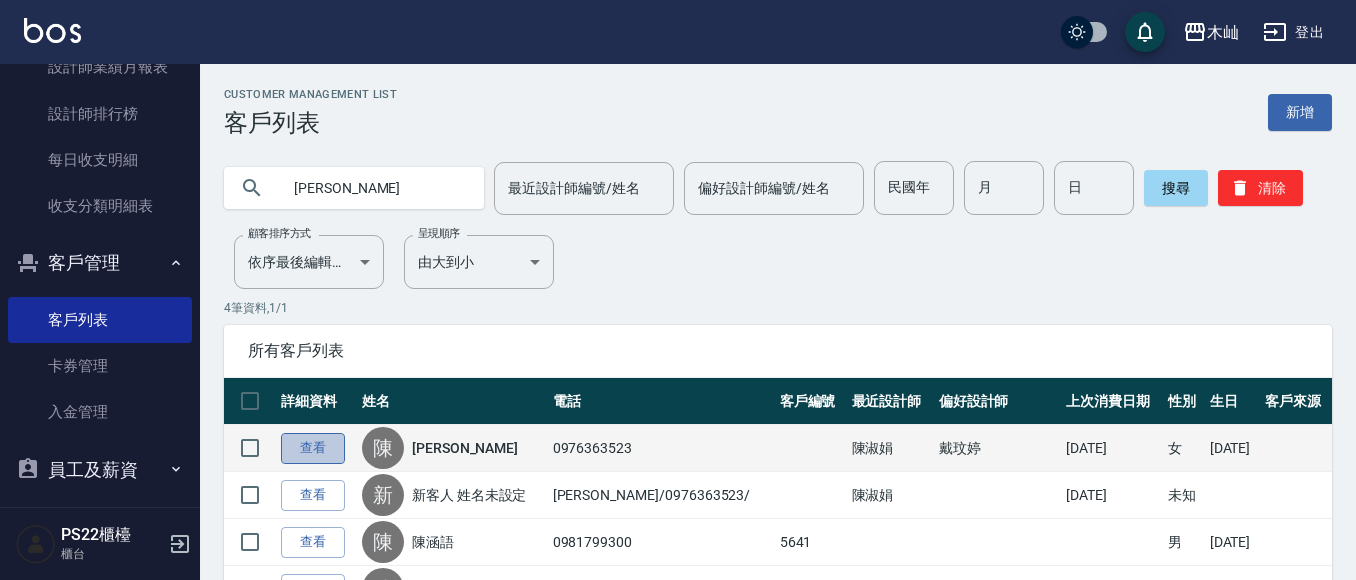 click on "查看" at bounding box center (313, 448) 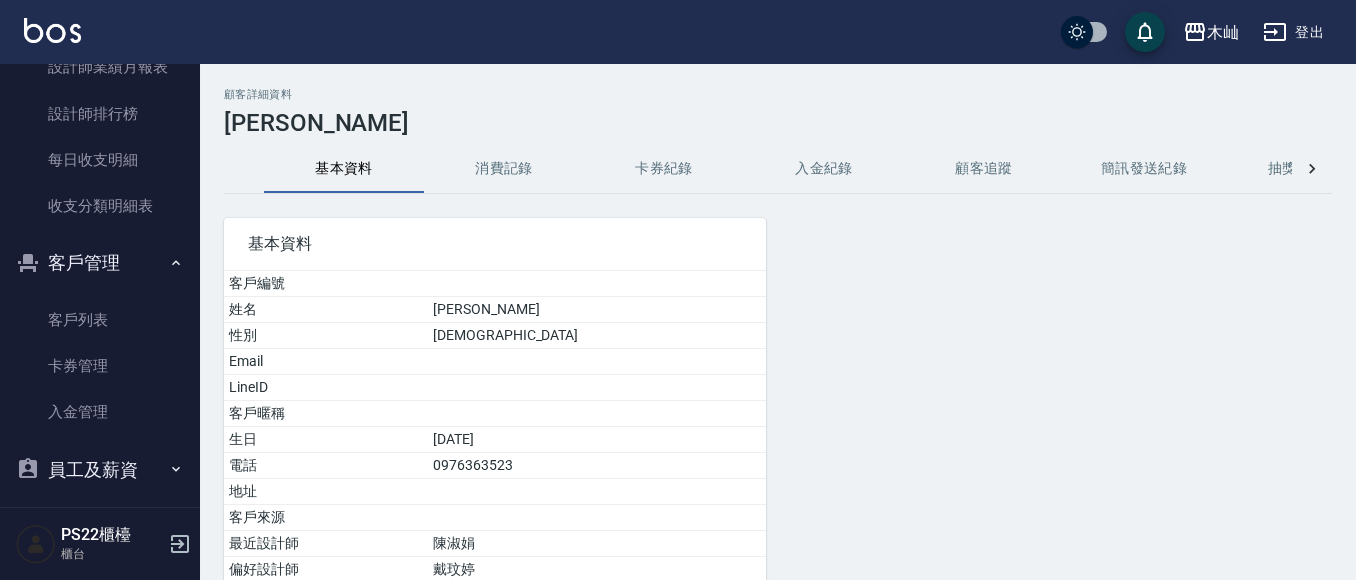 click on "消費記錄" at bounding box center (504, 169) 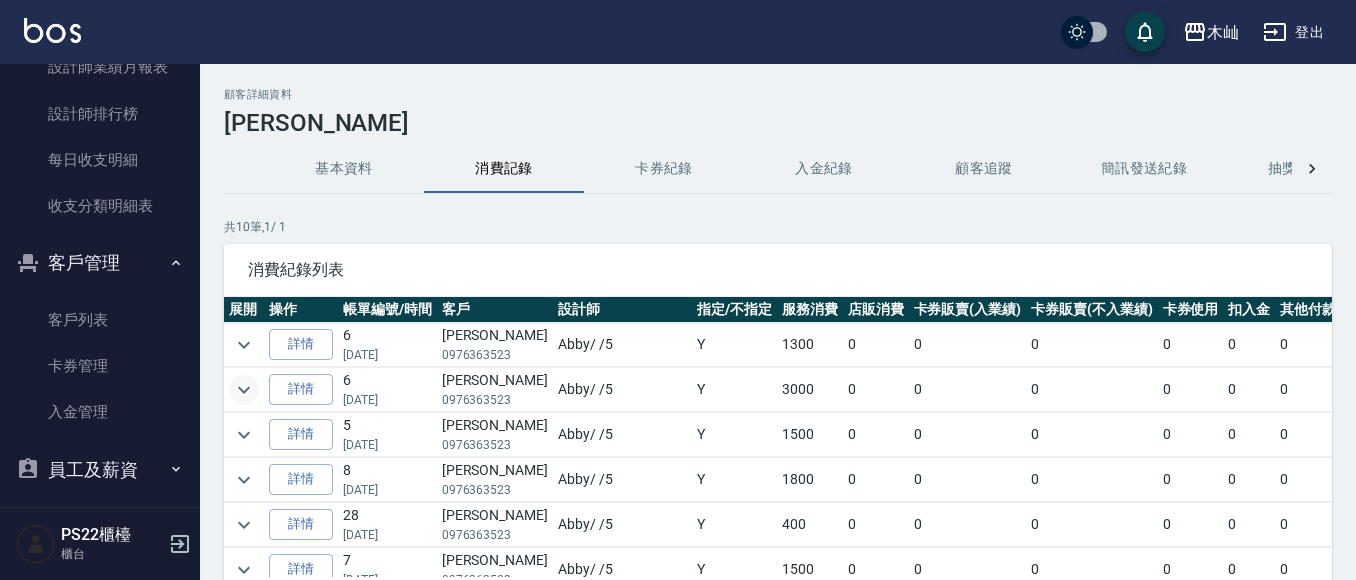 click 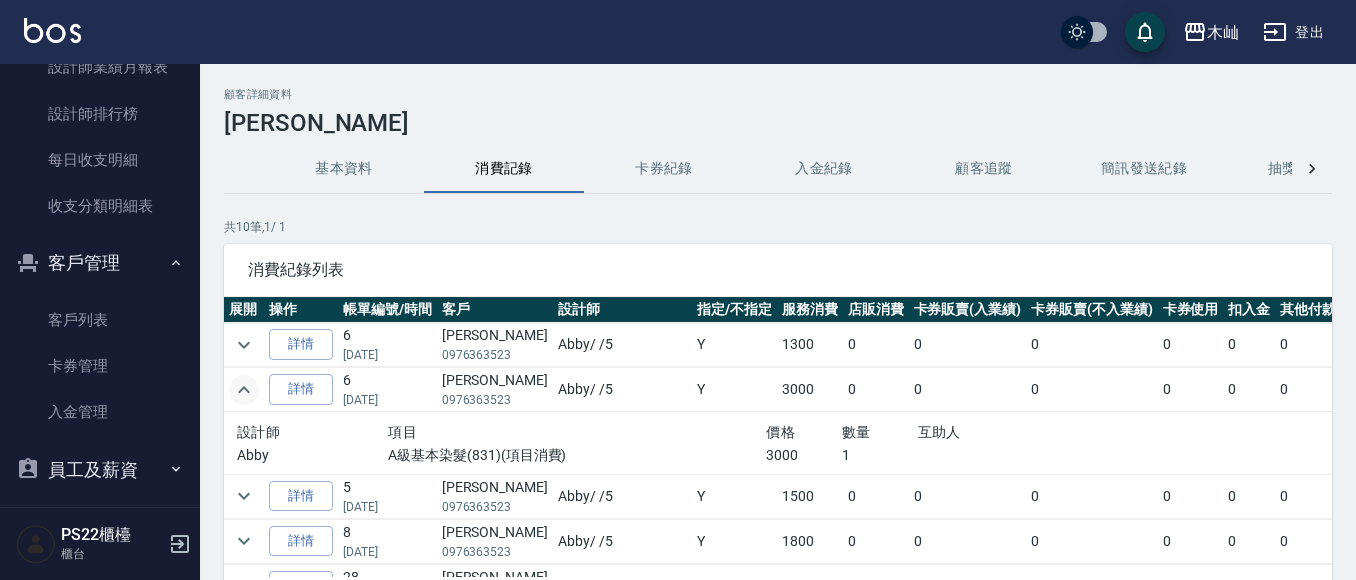 scroll, scrollTop: 100, scrollLeft: 0, axis: vertical 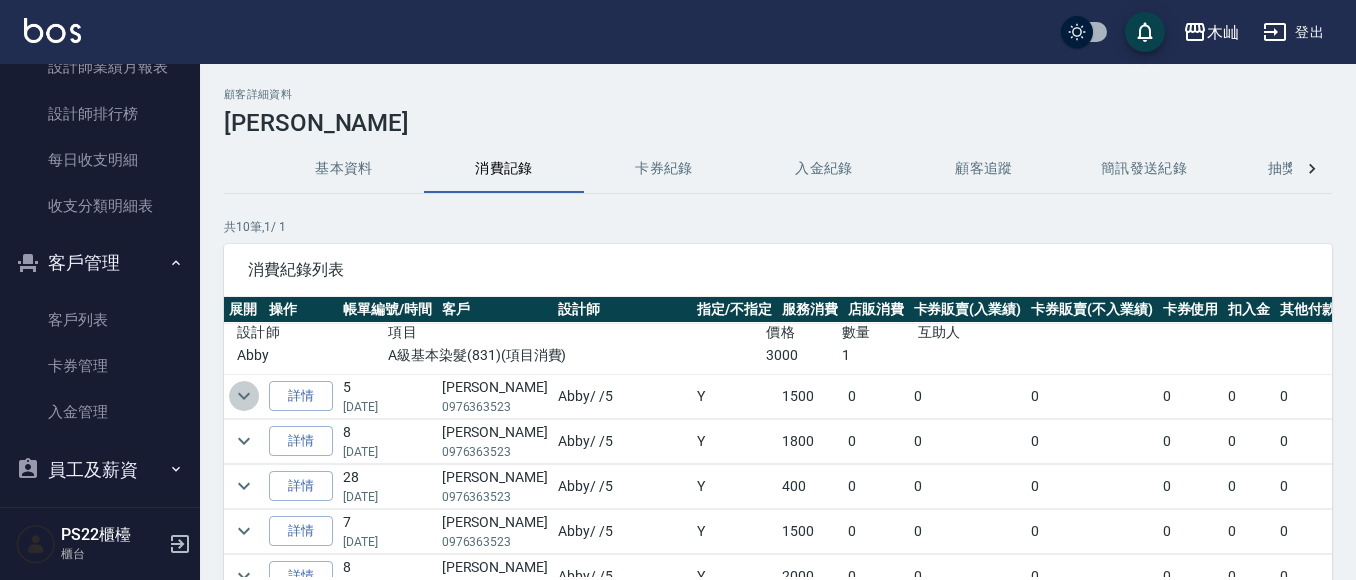 click 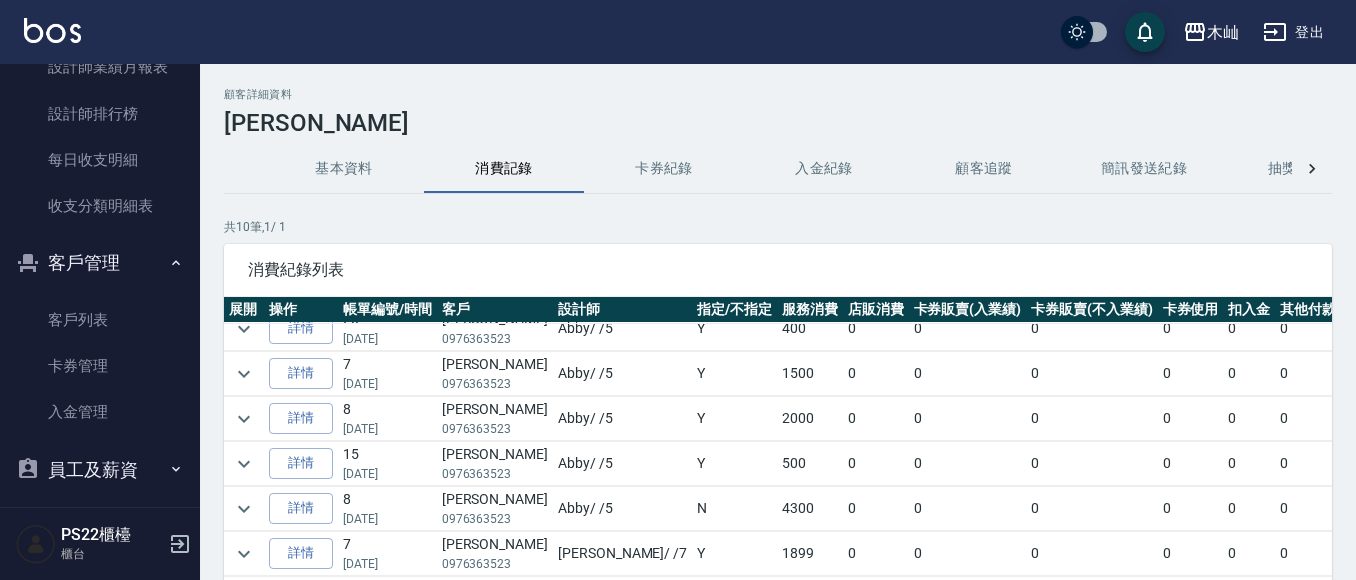 scroll, scrollTop: 336, scrollLeft: 0, axis: vertical 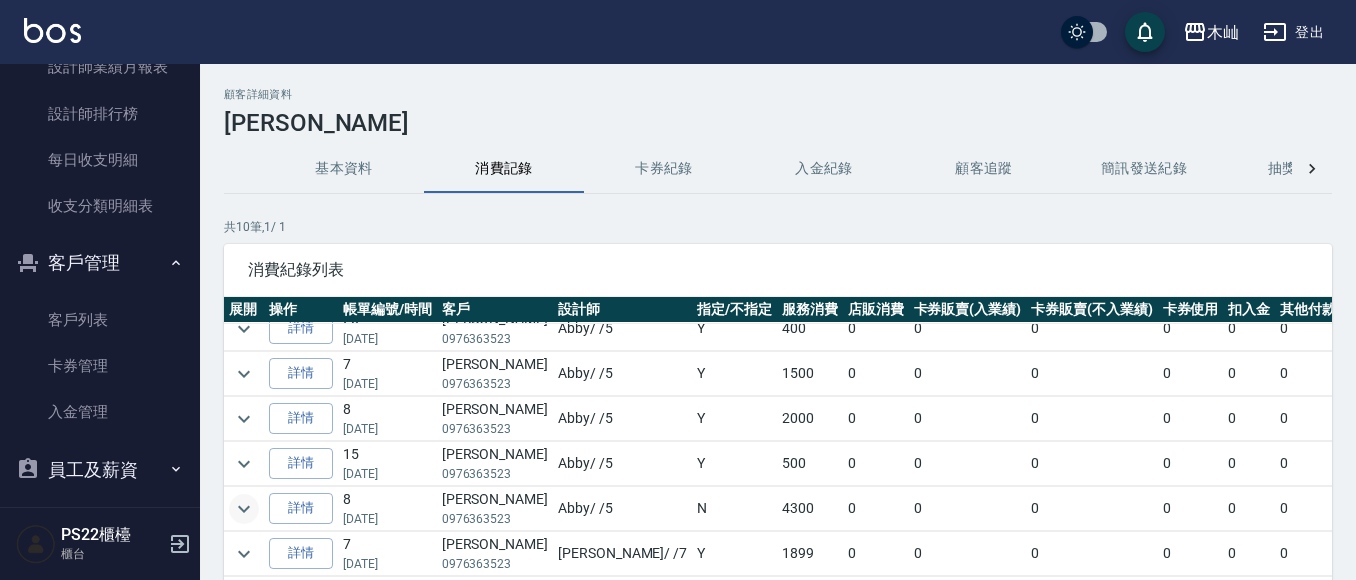 click 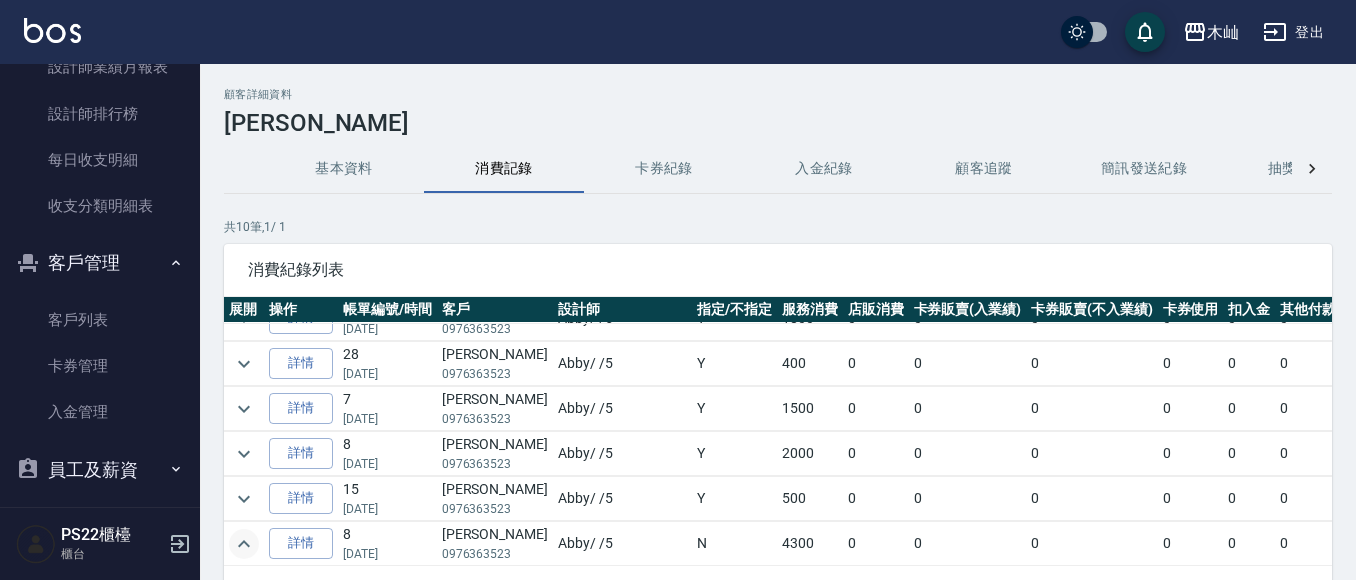 scroll, scrollTop: 319, scrollLeft: 0, axis: vertical 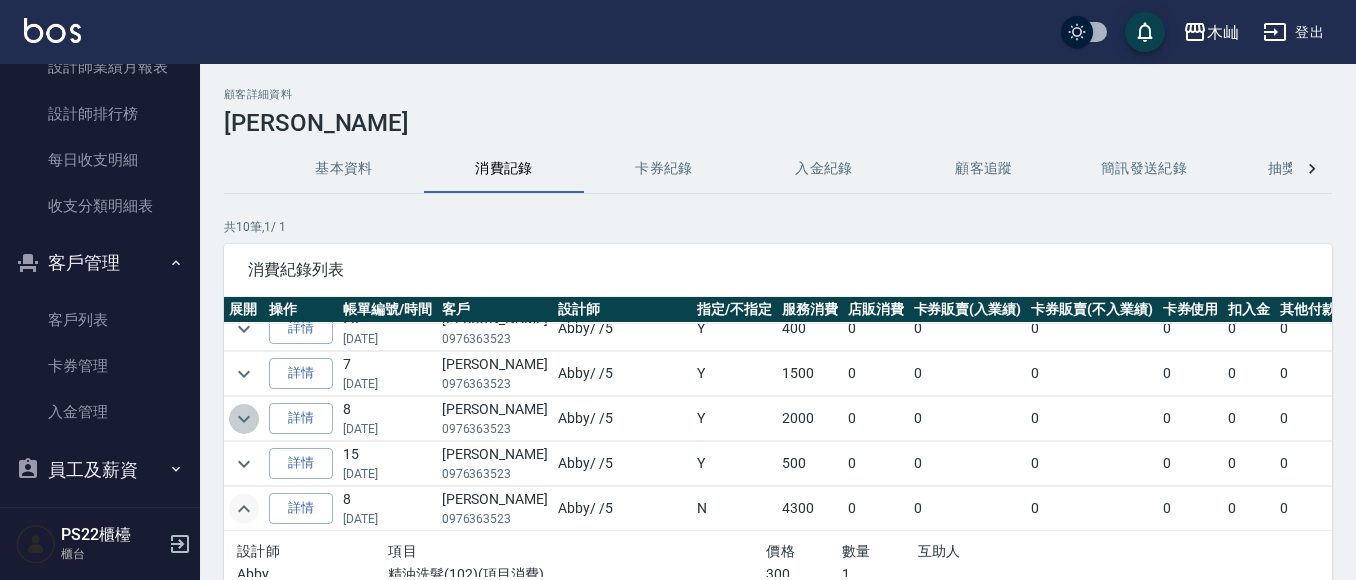 click 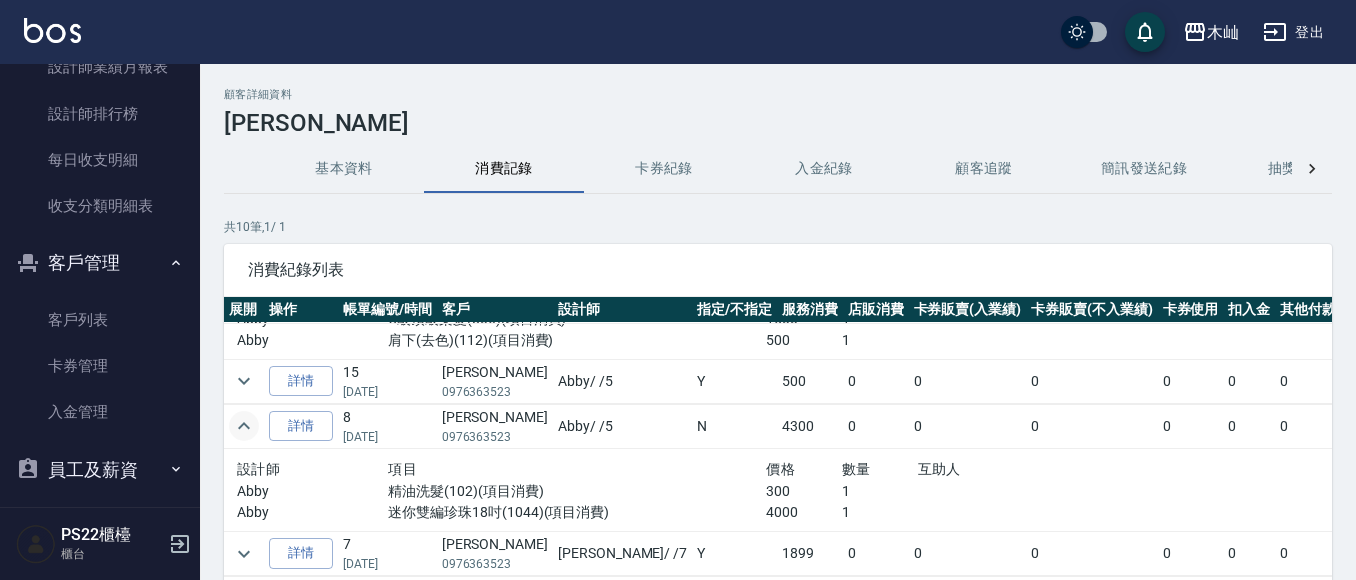 scroll, scrollTop: 501, scrollLeft: 0, axis: vertical 